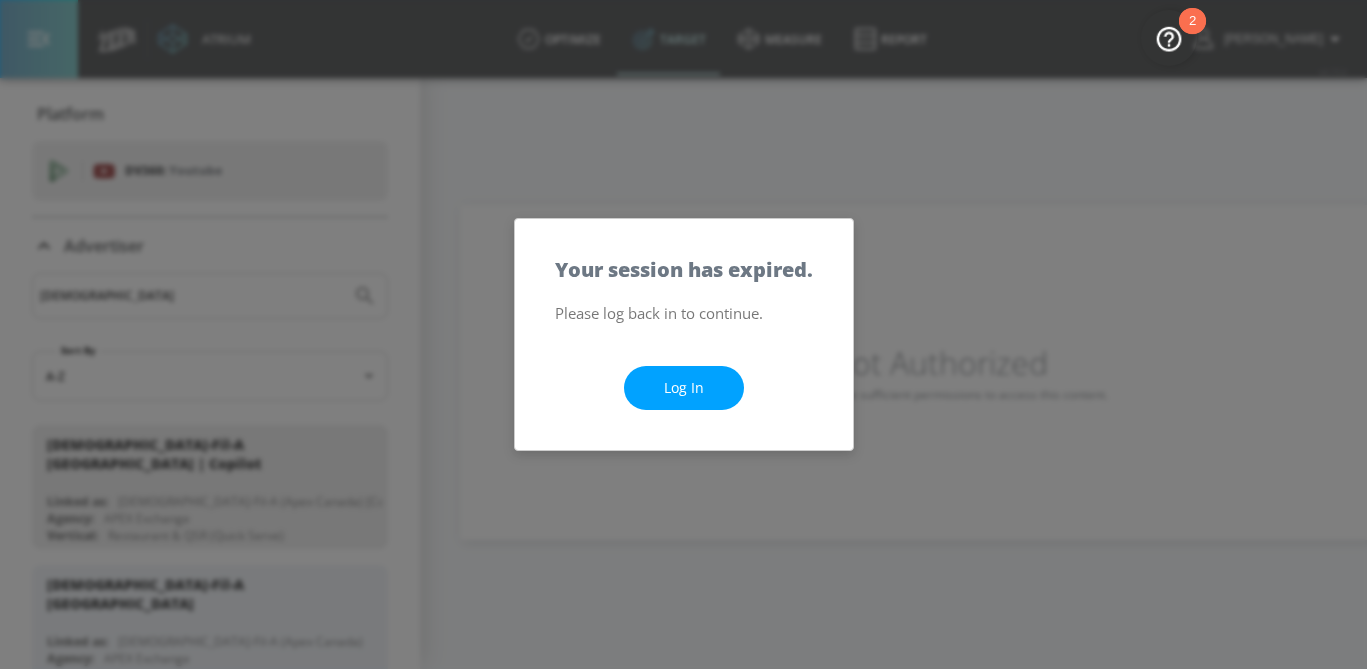 scroll, scrollTop: 0, scrollLeft: 0, axis: both 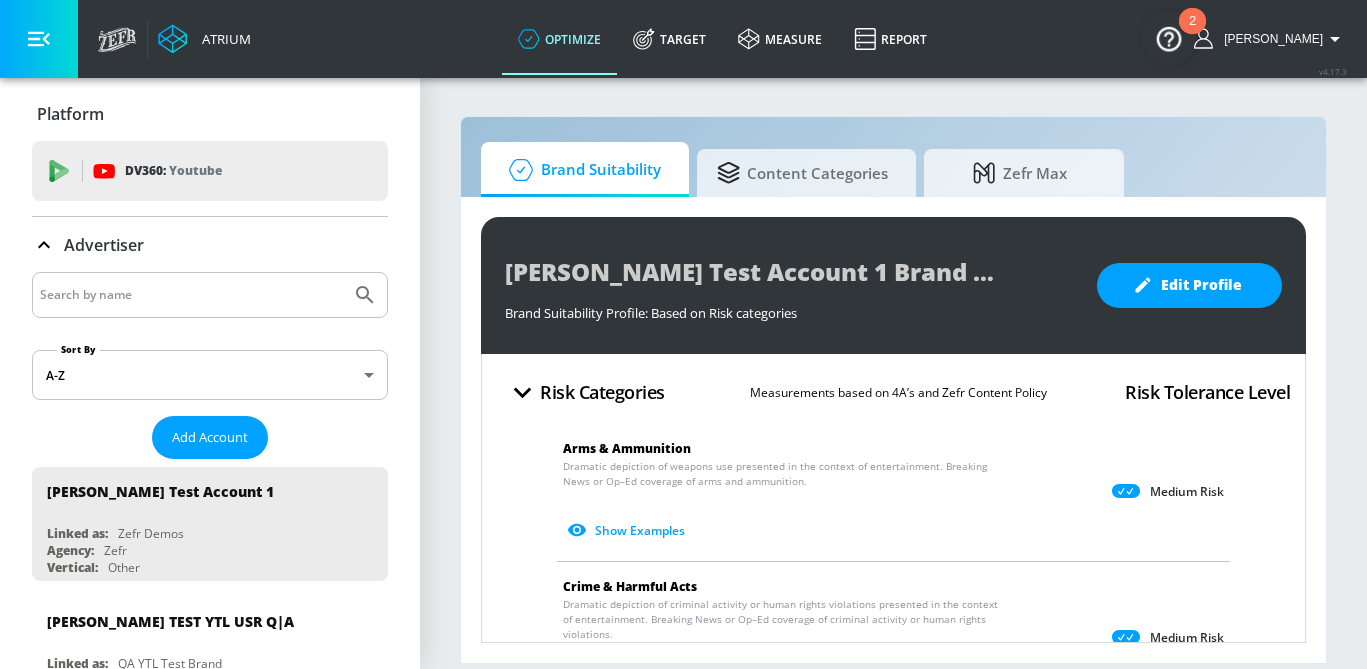 click at bounding box center [191, 295] 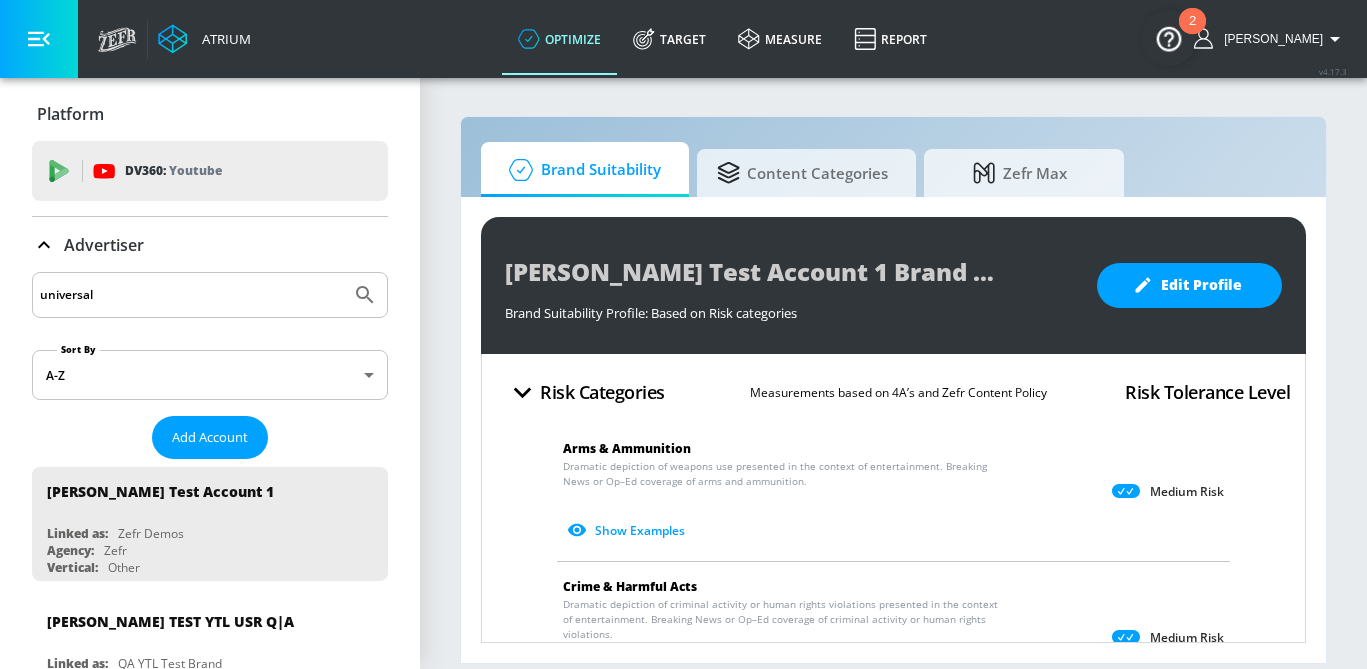type on "universal" 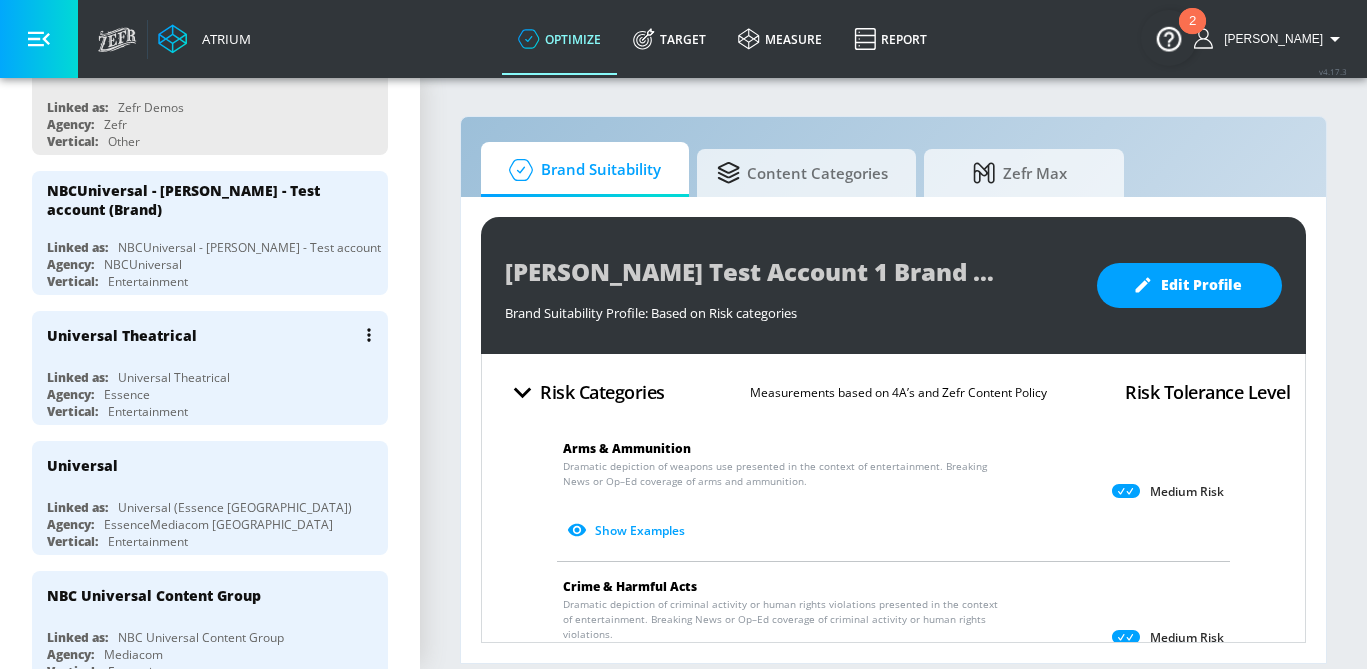 scroll, scrollTop: 430, scrollLeft: 0, axis: vertical 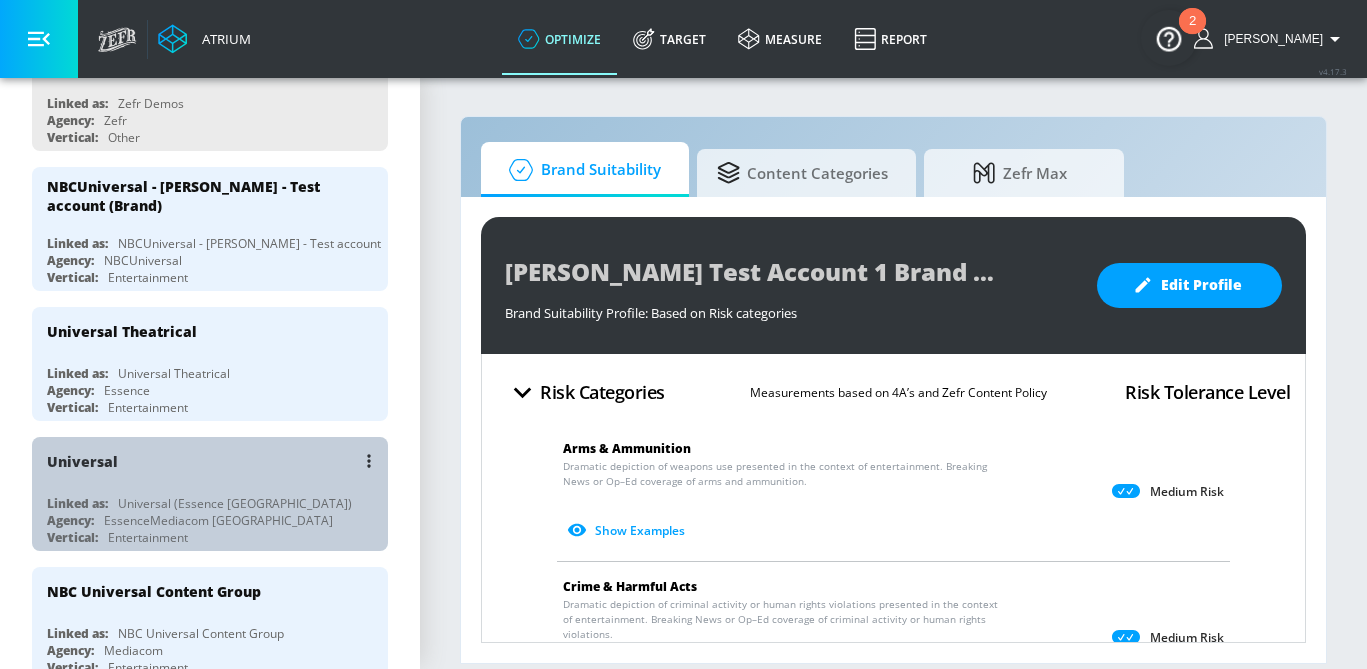 click on "Universal" at bounding box center (215, 461) 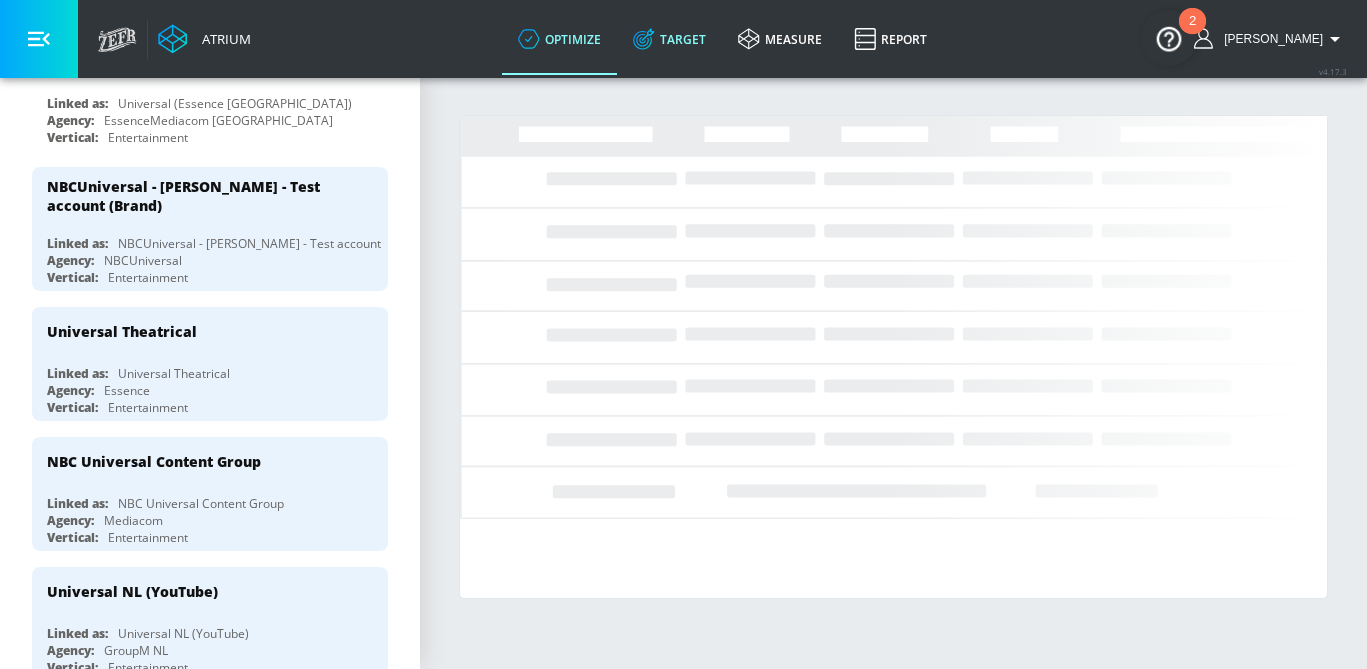 click on "Target" at bounding box center (669, 39) 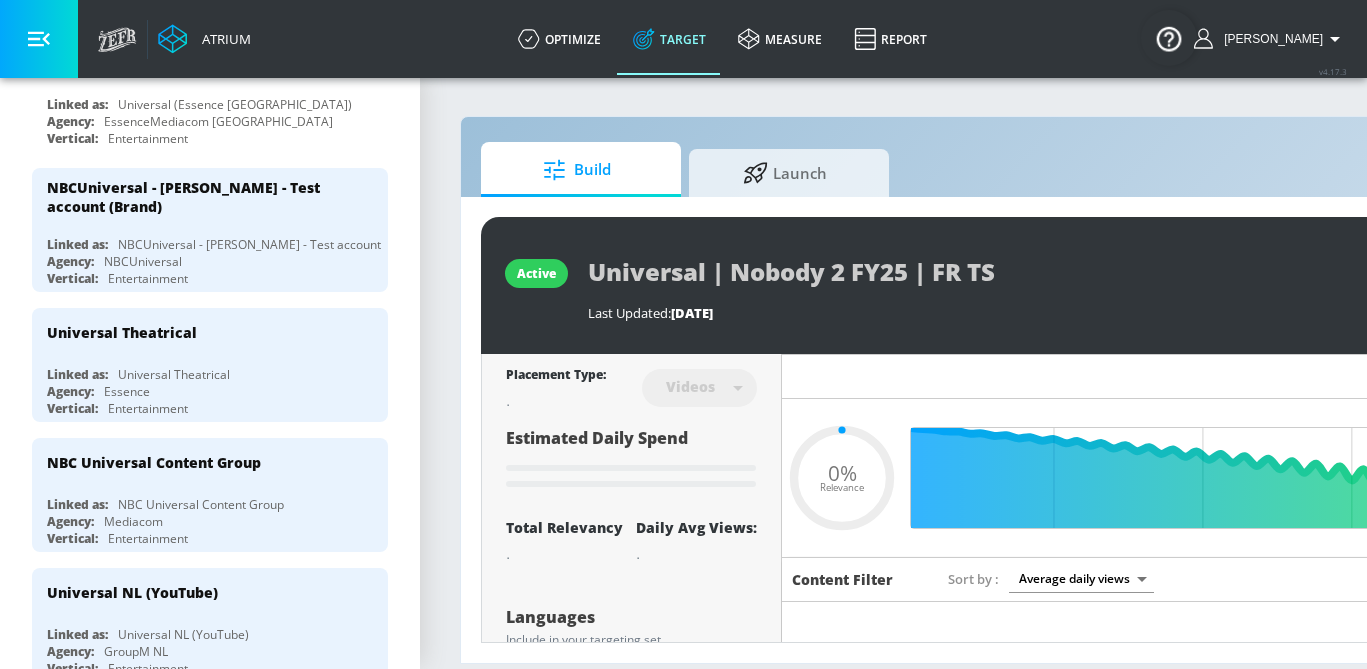 type on "0.05" 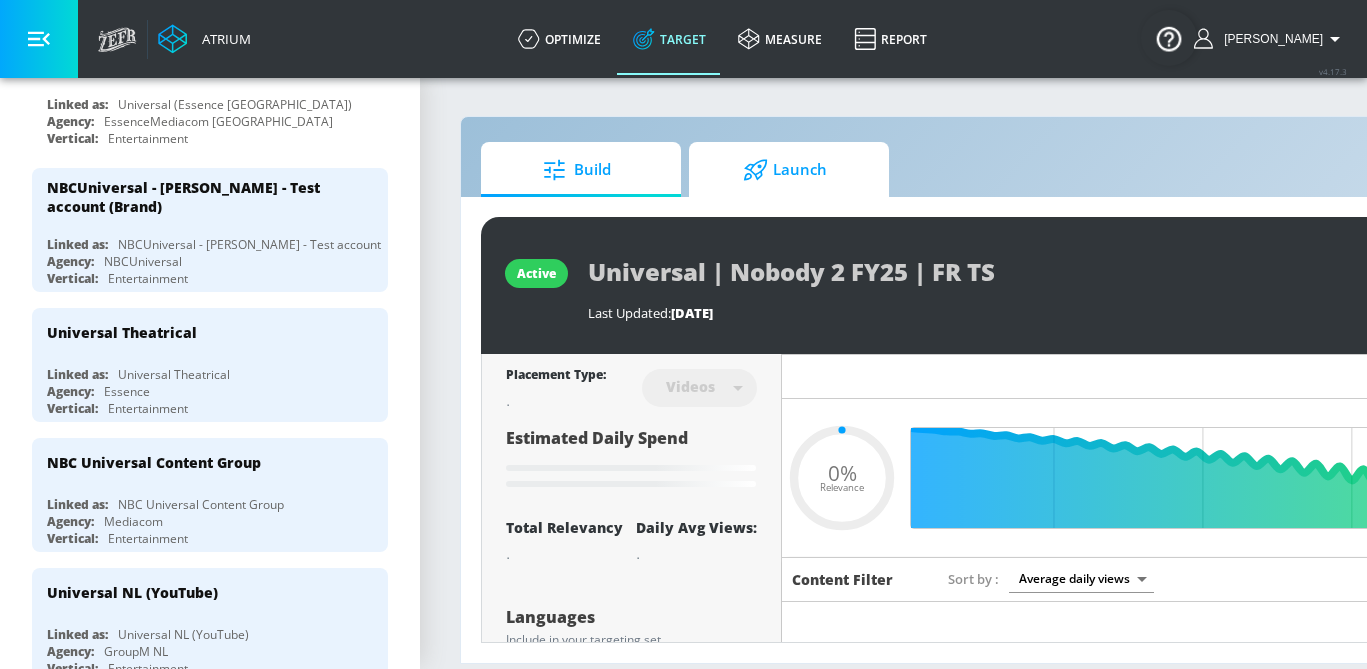 click on "Launch" at bounding box center (785, 170) 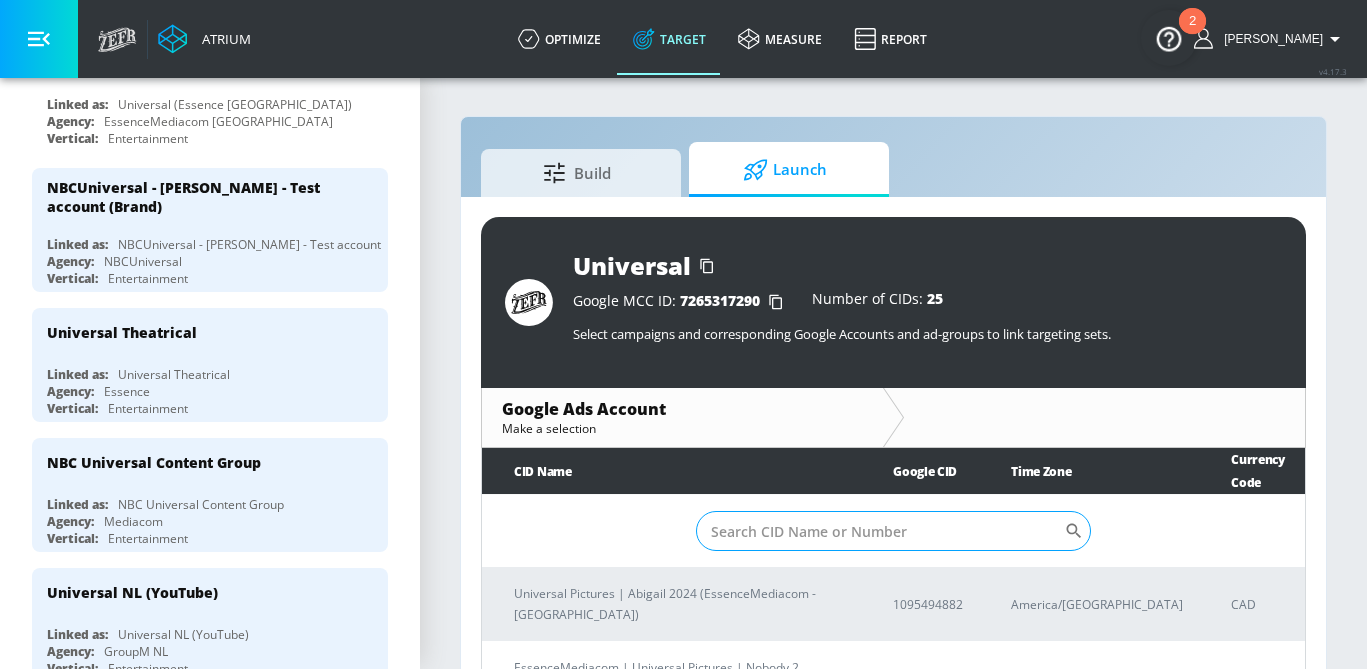 click on "Sort By" at bounding box center [880, 531] 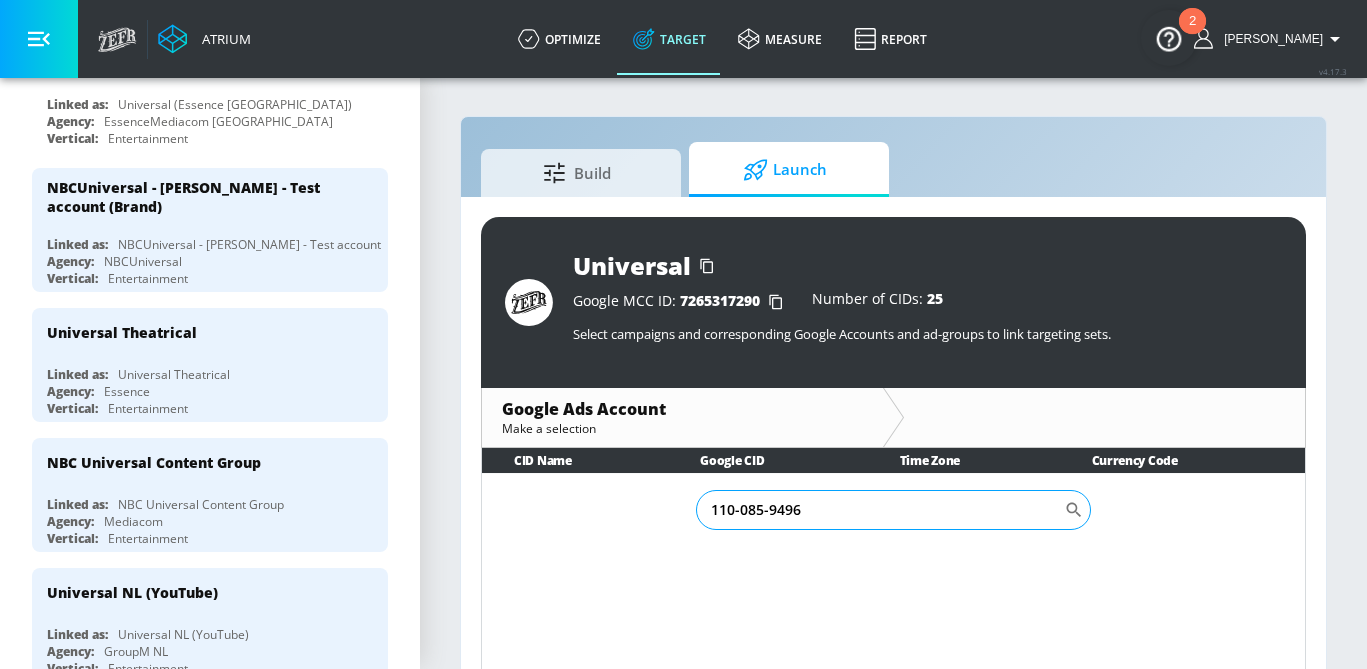 click on "110-085-9496" at bounding box center (880, 510) 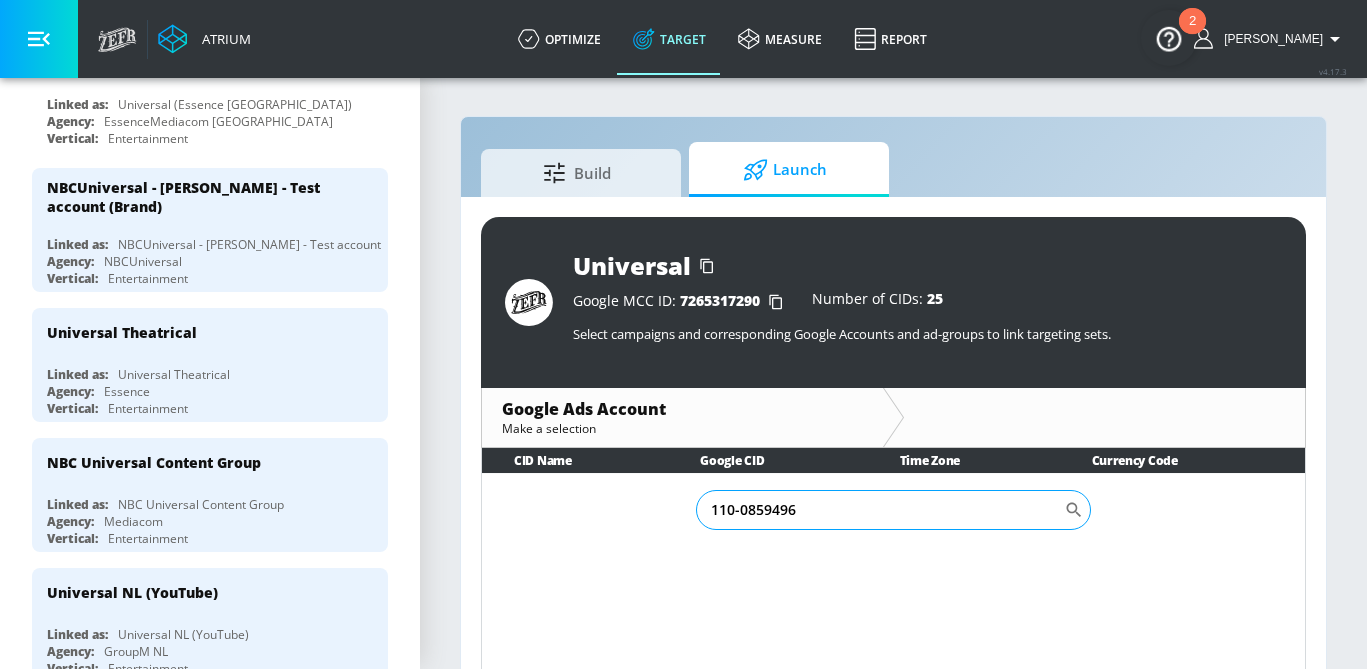 click on "110-0859496" at bounding box center [880, 510] 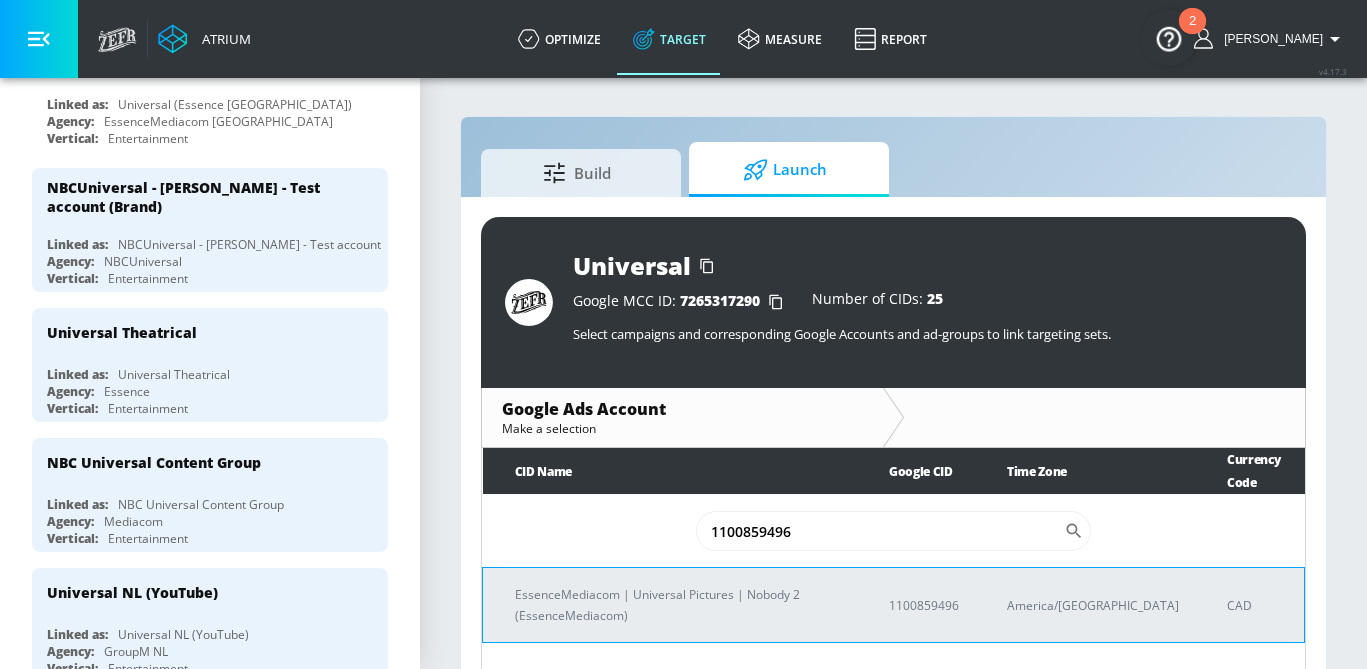 click on "EssenceMediacom | Universal Pictures | Nobody 2 (EssenceMediacom)" at bounding box center [678, 605] 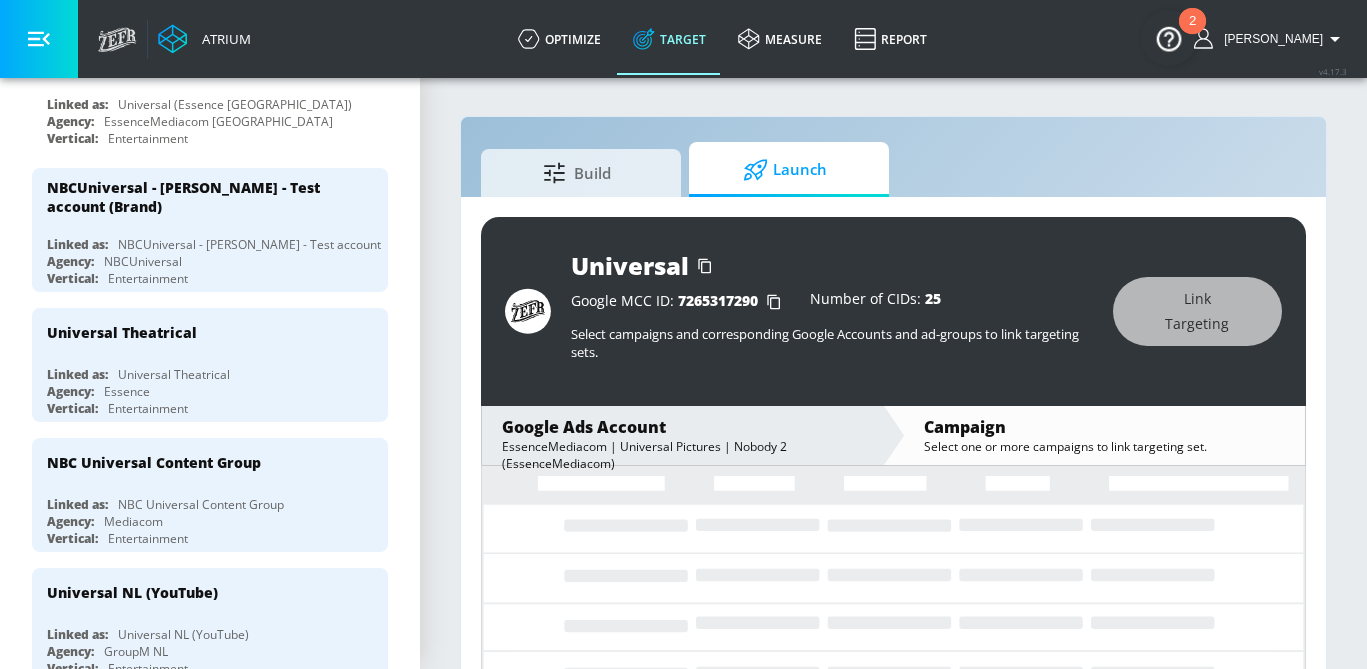 scroll, scrollTop: 47, scrollLeft: 0, axis: vertical 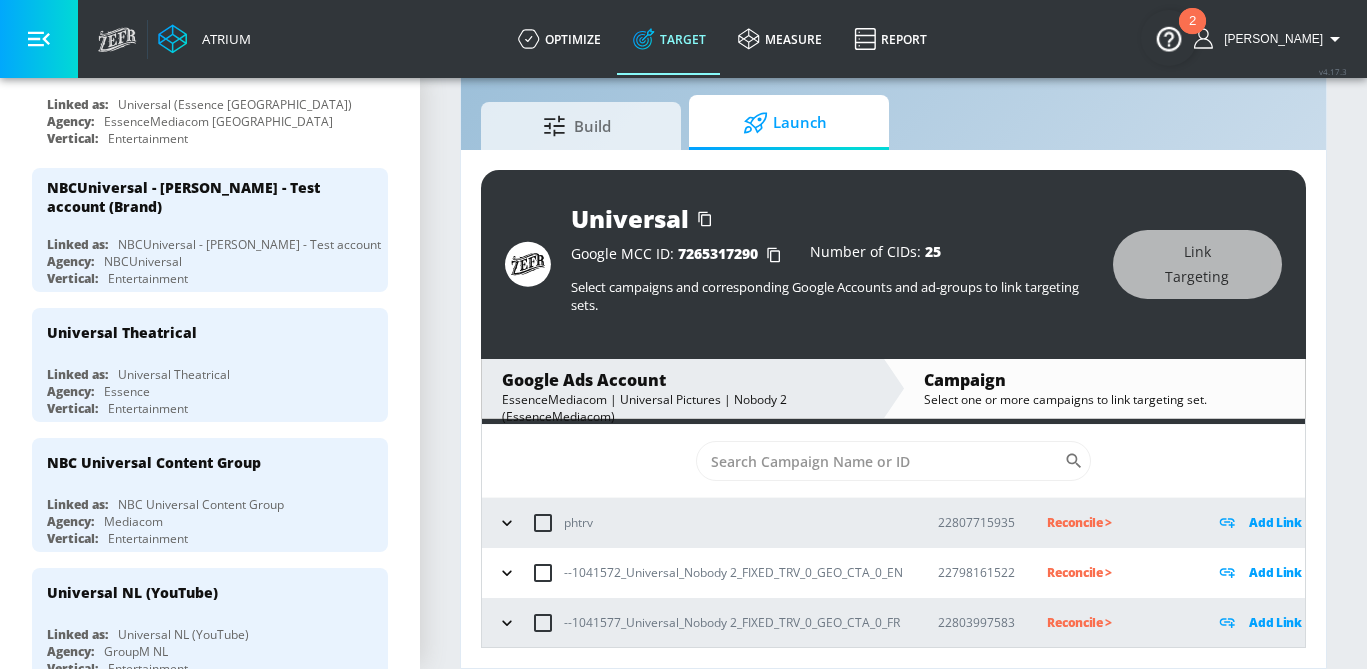 click 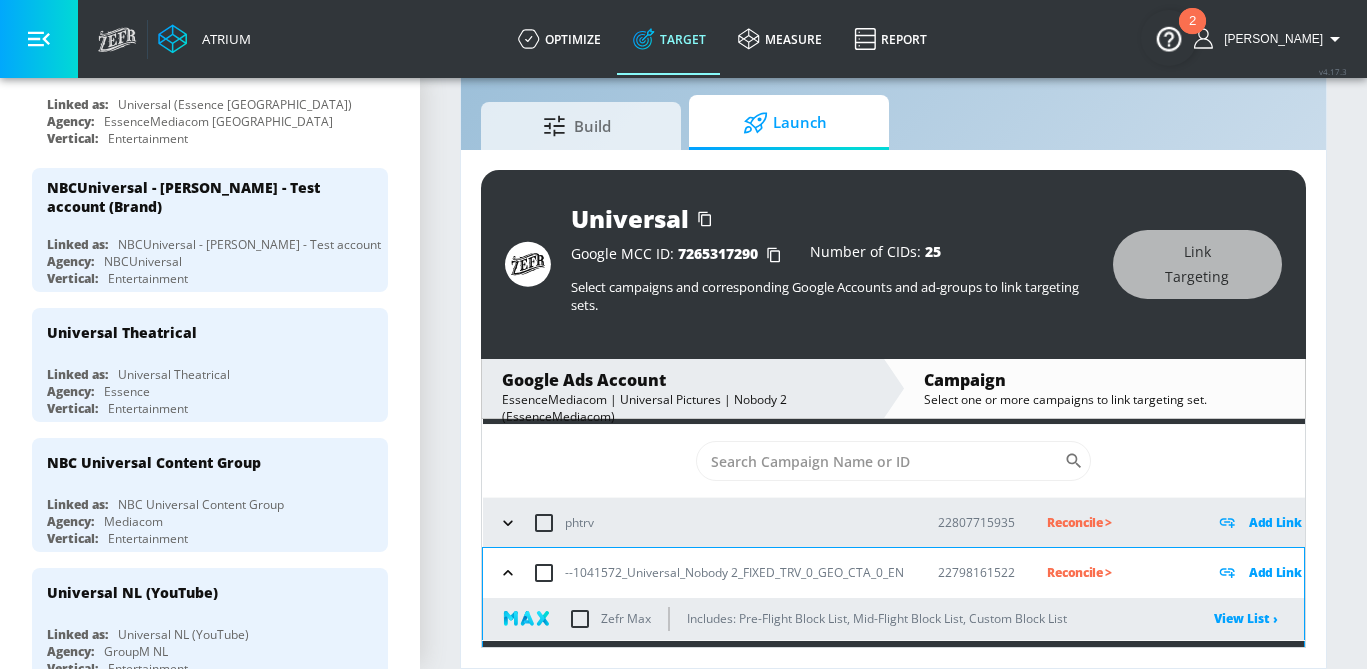 scroll, scrollTop: 133, scrollLeft: 0, axis: vertical 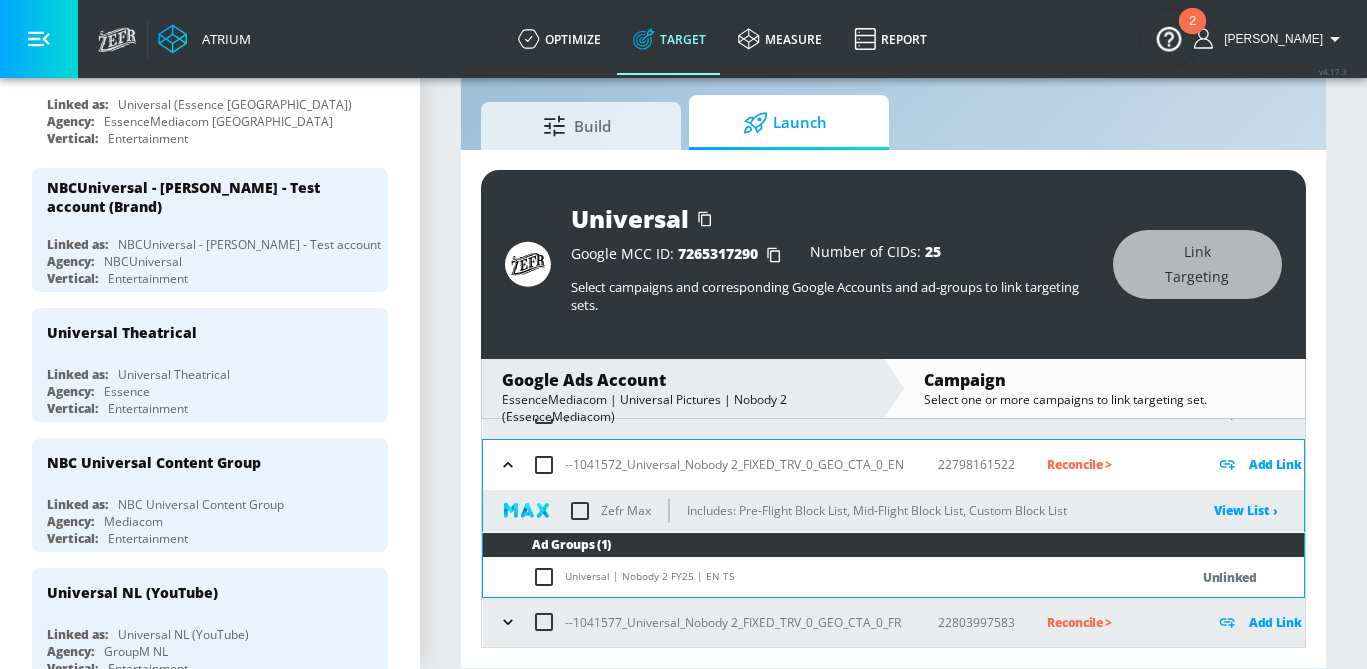 click at bounding box center (548, 577) 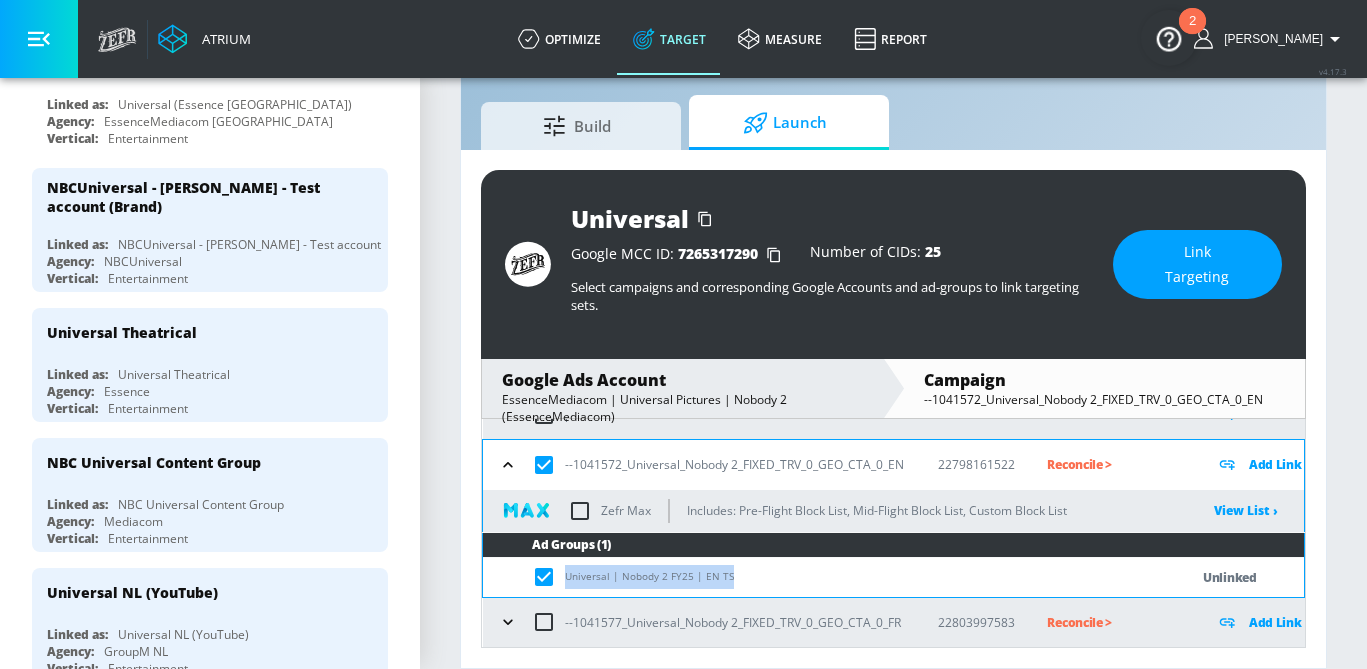 drag, startPoint x: 731, startPoint y: 575, endPoint x: 561, endPoint y: 573, distance: 170.01176 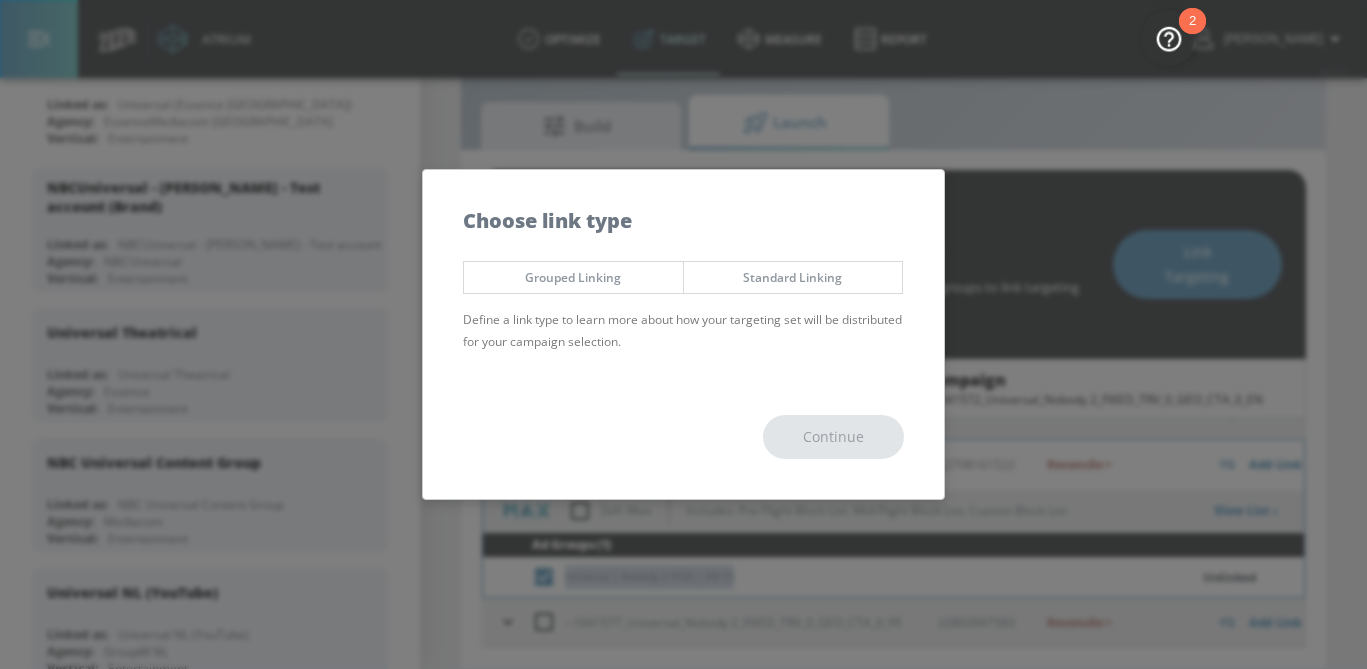 click on "Standard Linking" at bounding box center (793, 277) 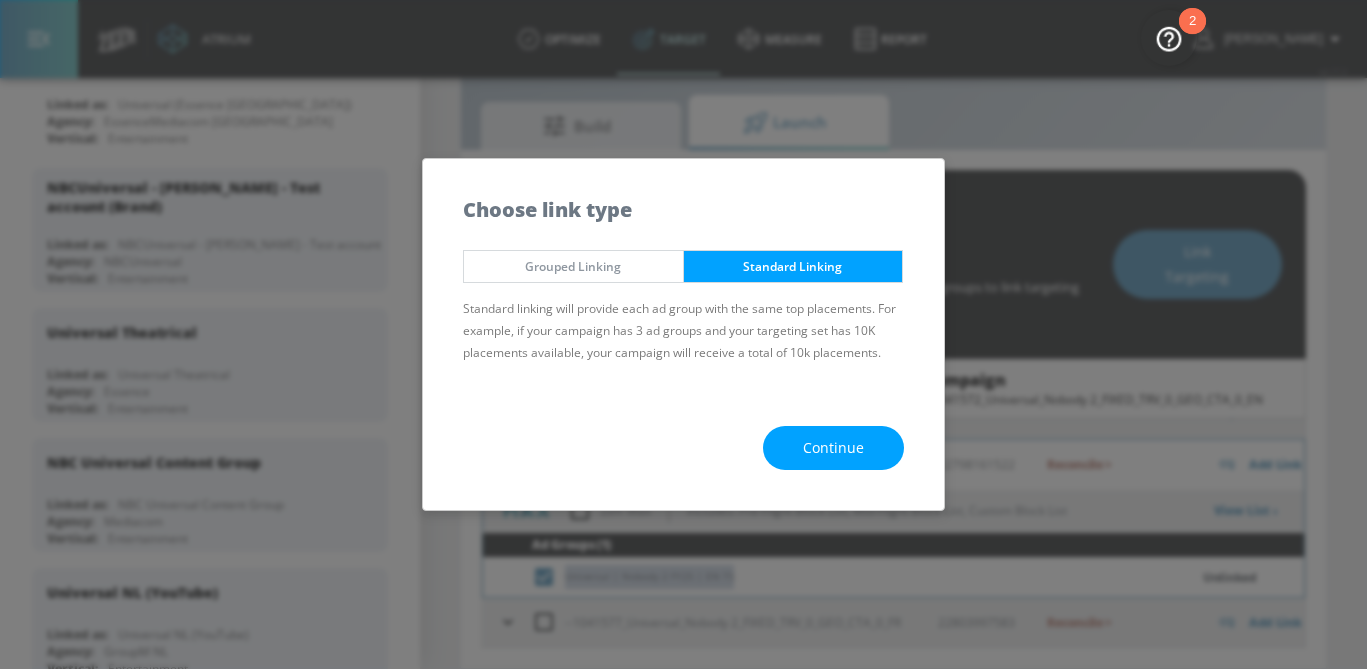 click on "Continue" at bounding box center [833, 448] 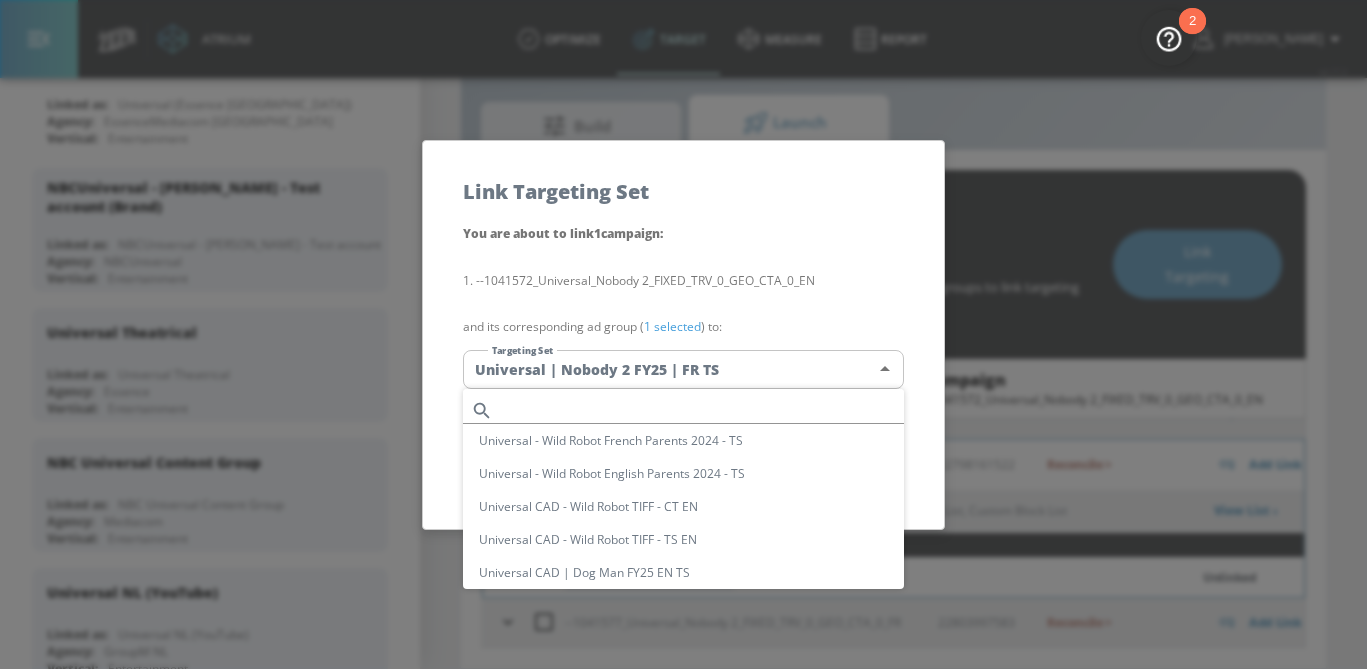 click on "Atrium optimize Target measure Report optimize Target measure Report v 4.17.3 [PERSON_NAME] Platform DV360:   Youtube DV360:   Youtube Advertiser universal Sort By A-Z asc ​ Add Account Universal Linked as: Universal (Essence Toronto) Agency: EssenceMediacom Toronto  Vertical: Entertainment NBCUniversal - [PERSON_NAME] - Test account (Brand) Linked as: NBCUniversal - [PERSON_NAME] - Test account Agency: NBCUniversal Vertical: Entertainment Universal Theatrical Linked as: Universal Theatrical Agency: Essence Vertical: Entertainment NBC Universal Content Group Linked as: NBC Universal Content Group Agency: Mediacom Vertical: Entertainment Universal NL (YouTube) Linked as: Universal NL (YouTube) Agency: GroupM NL Vertical: Entertainment Universal Pictures UK Linked as: Universal Pictures UK (Global Seat) Agency: Mediacom North Vertical: Entertainment Universal Home Entertainment Linked as: NBC Universal HE Agency: Essence  Vertical: Other Universal Pictures - AU (TikTok) Linked as: Universal Pictures - AU (TikTok) Other" at bounding box center [683, 311] 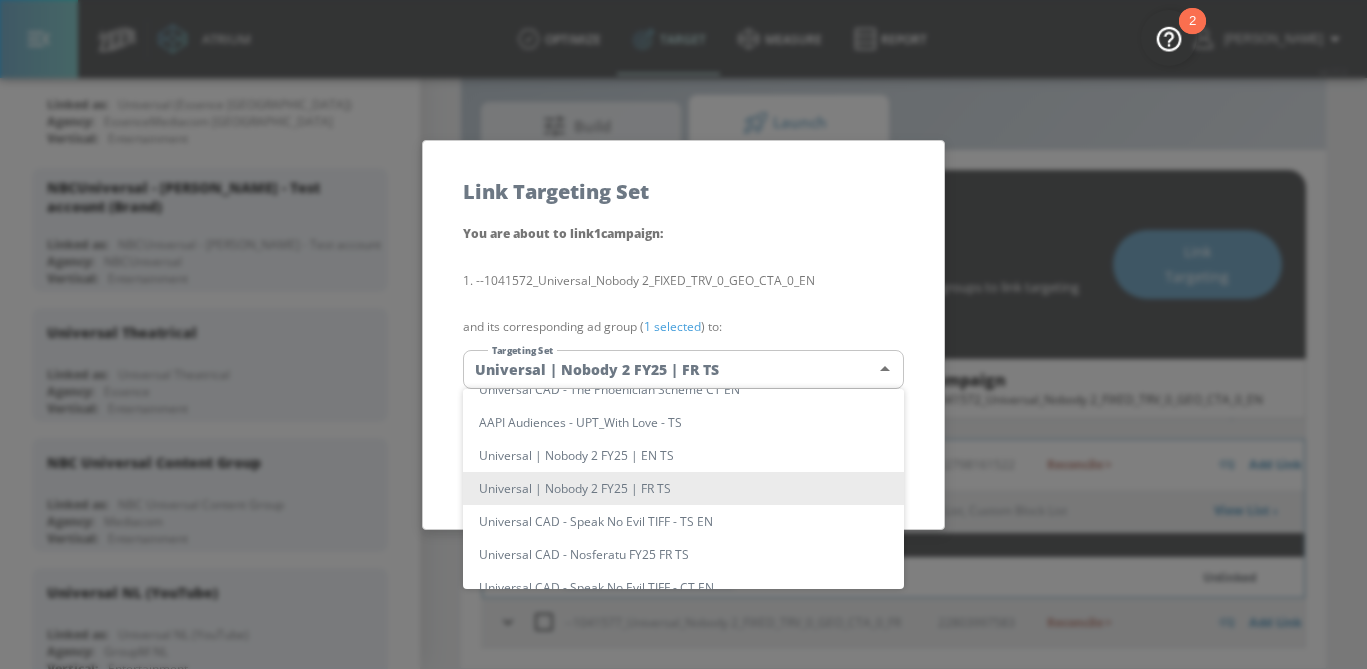 click on "Universal | Nobody 2 FY25 | EN TS" at bounding box center [683, 455] 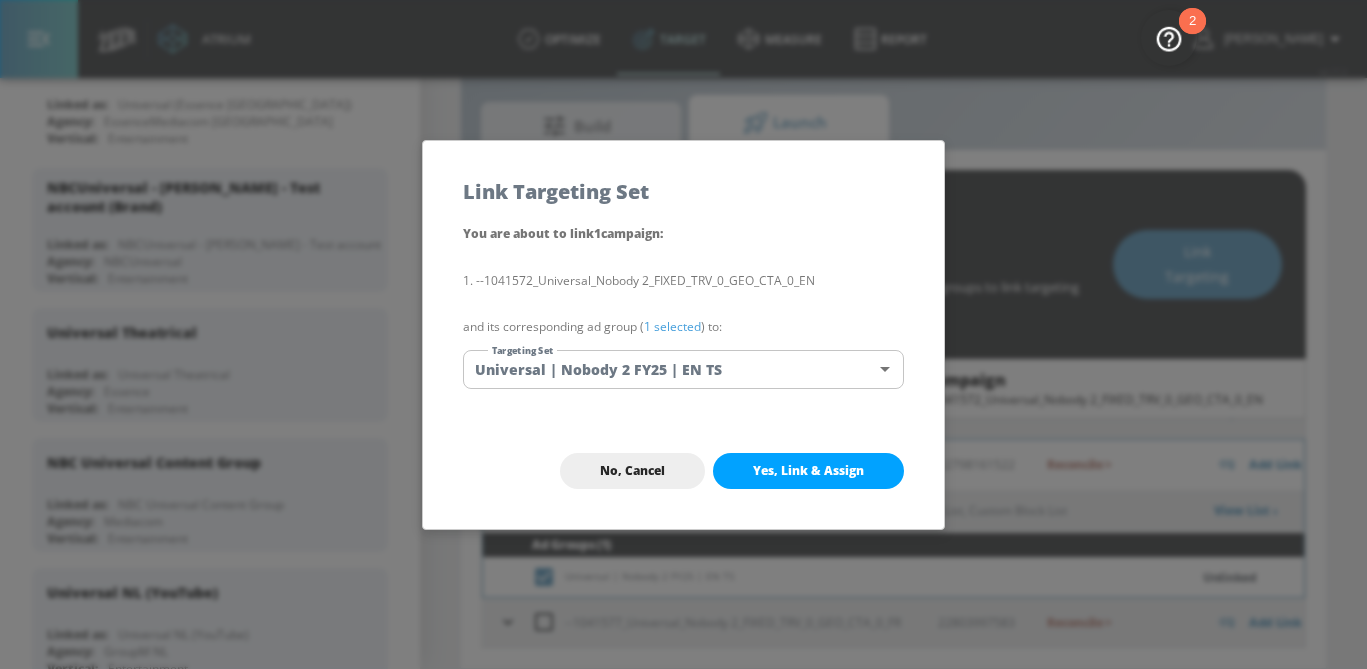 click on "1 selected" at bounding box center (672, 326) 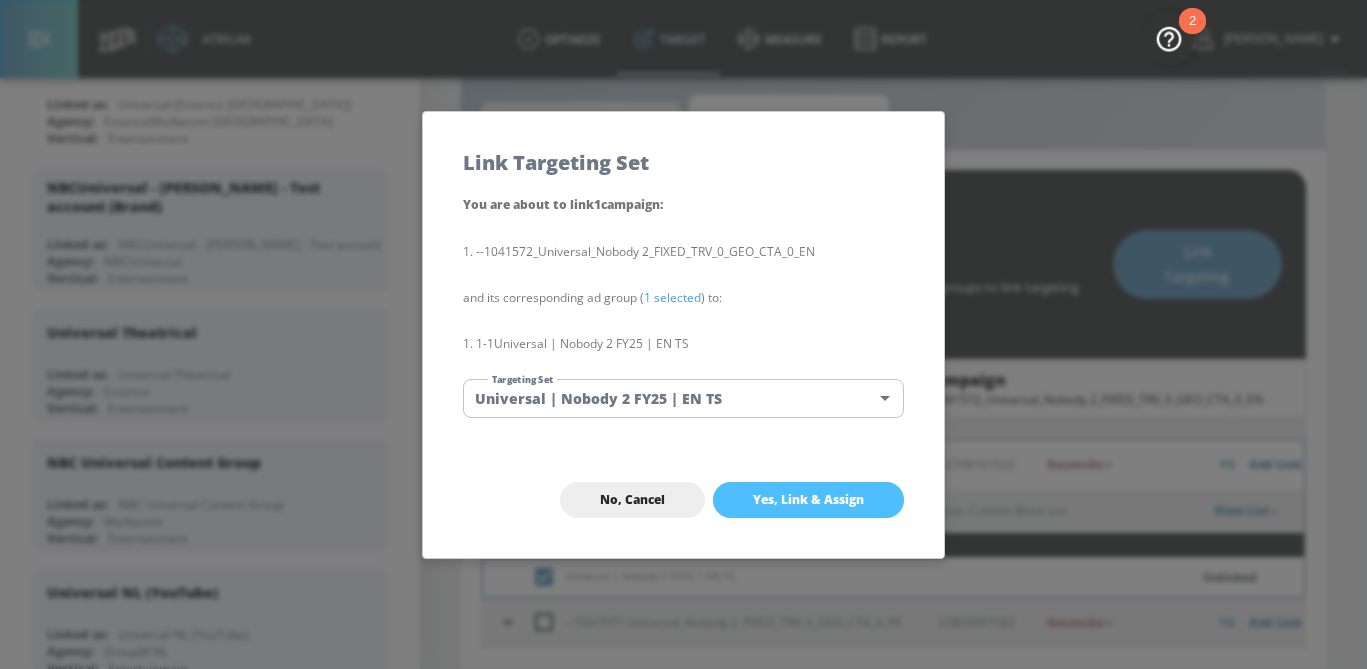 click on "Yes, Link & Assign" at bounding box center [808, 500] 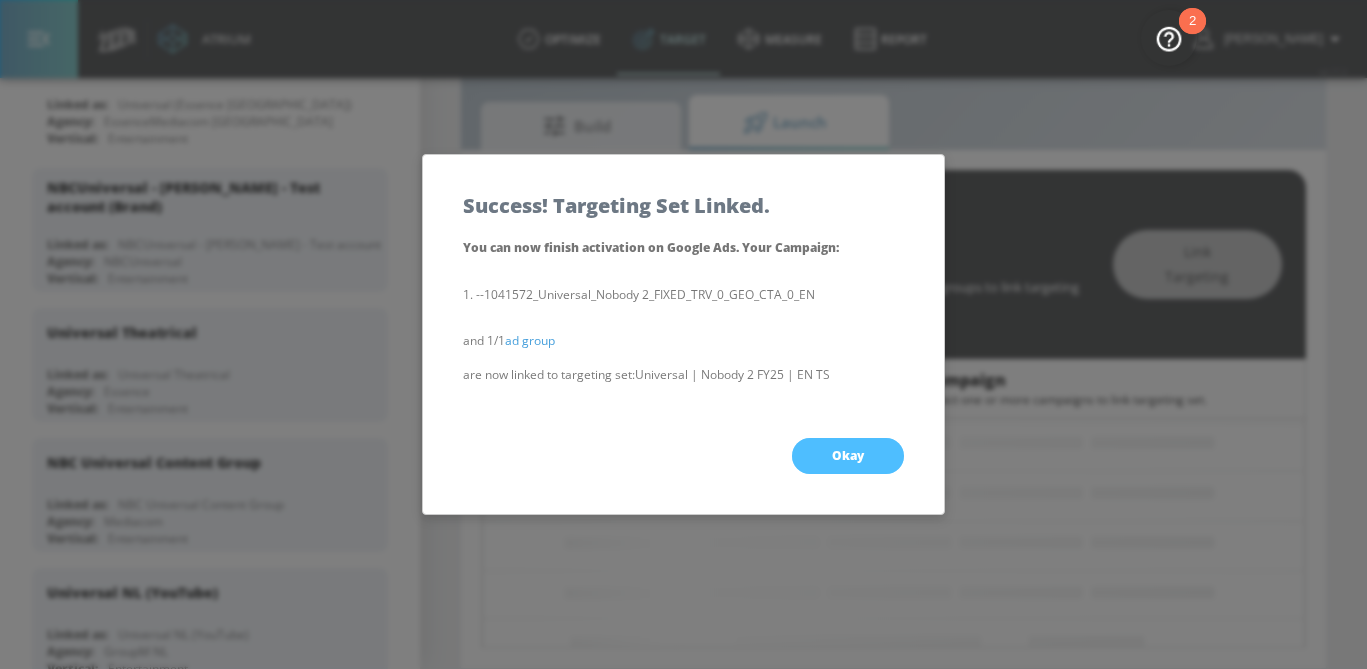click on "Okay" at bounding box center [848, 456] 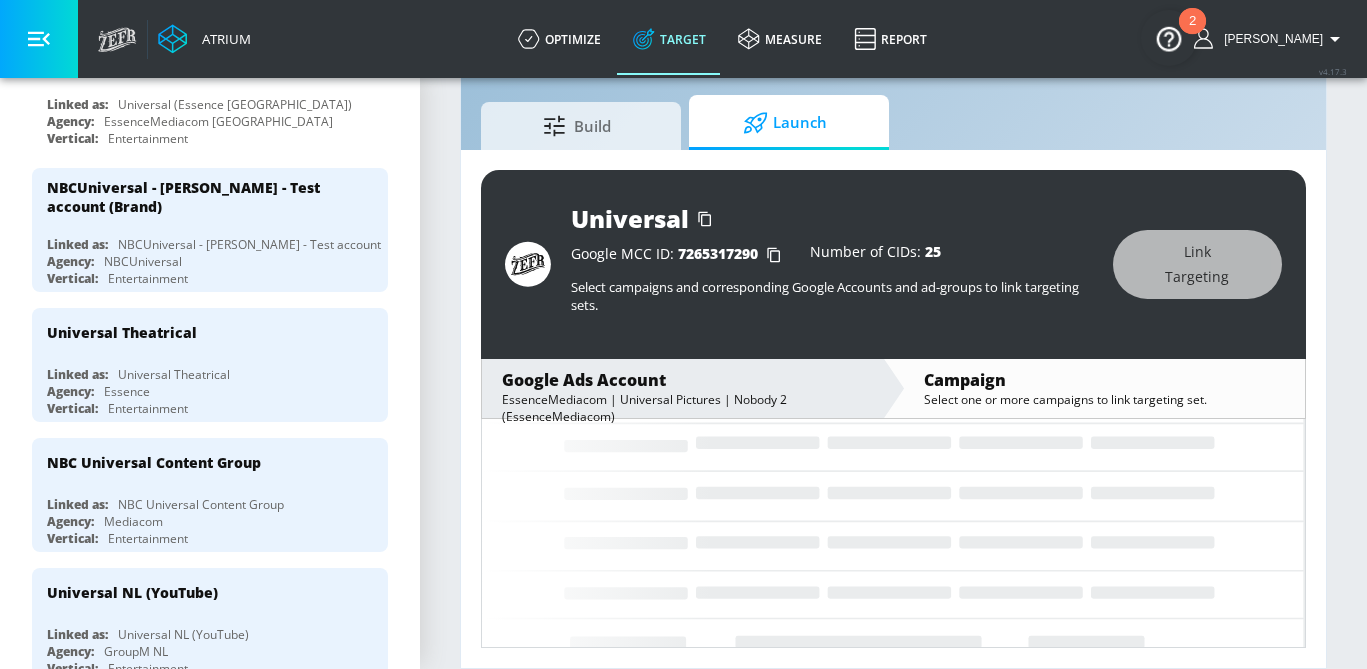 scroll, scrollTop: 25, scrollLeft: 0, axis: vertical 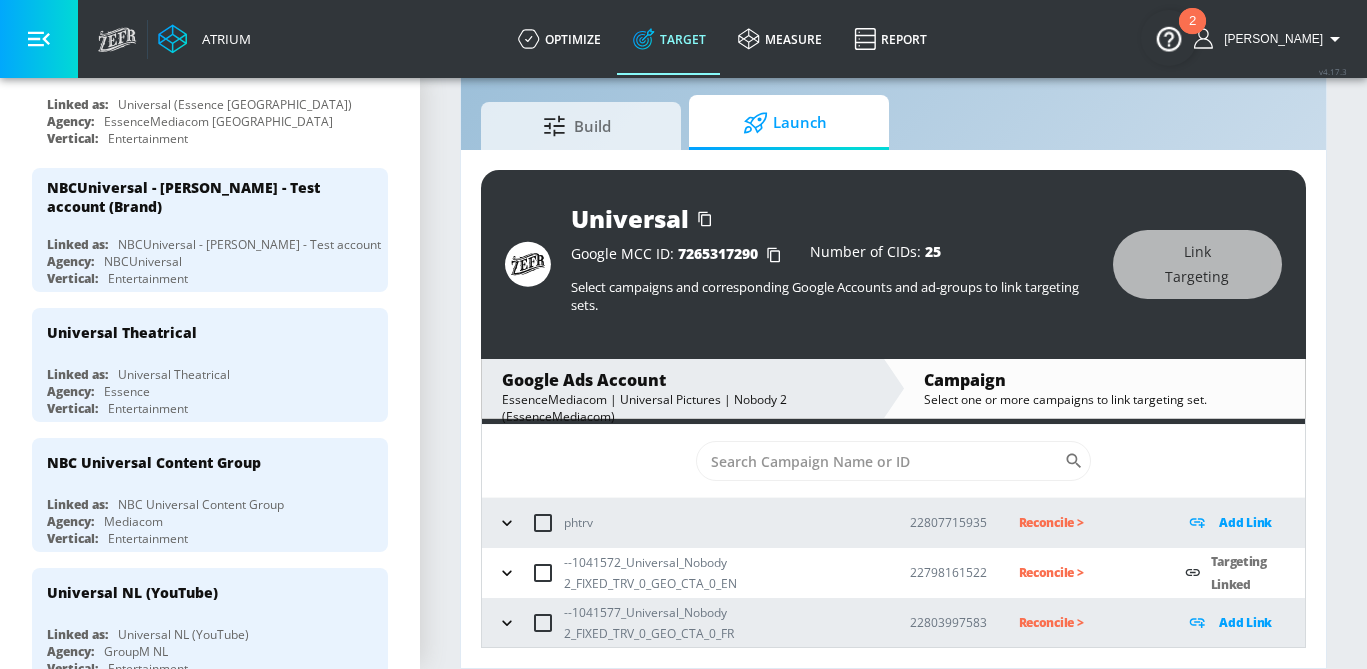 click 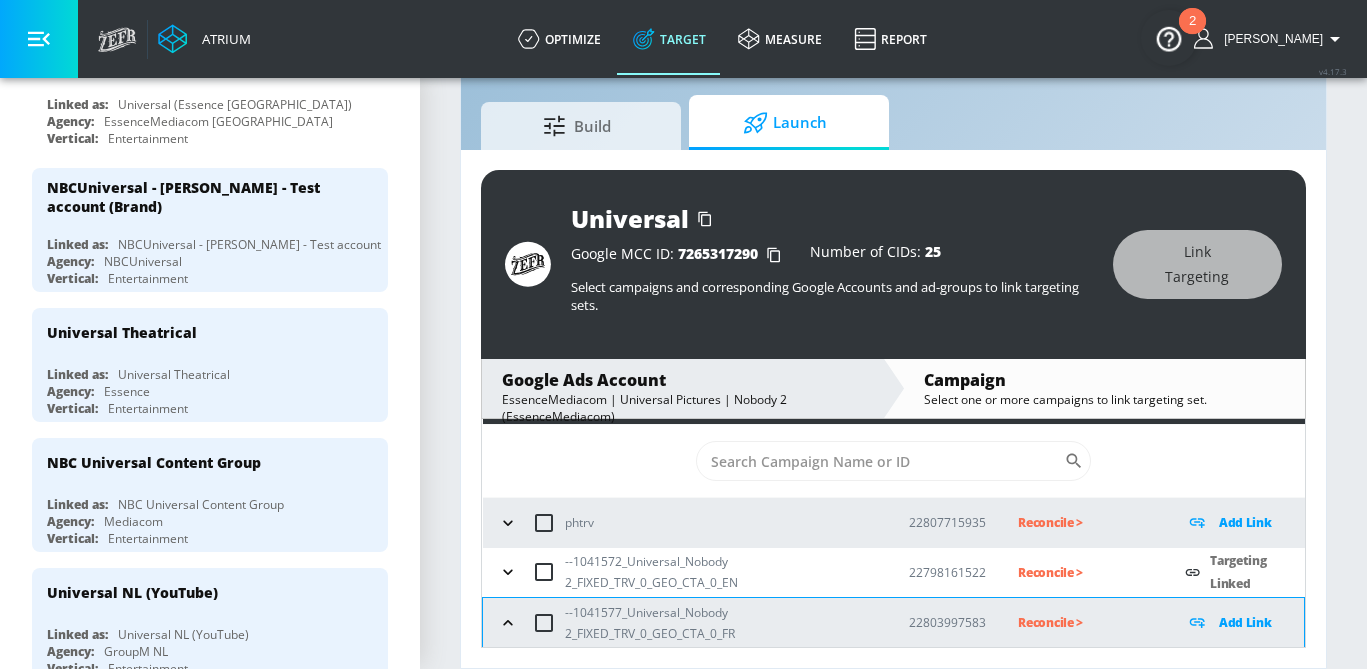 scroll, scrollTop: 134, scrollLeft: 0, axis: vertical 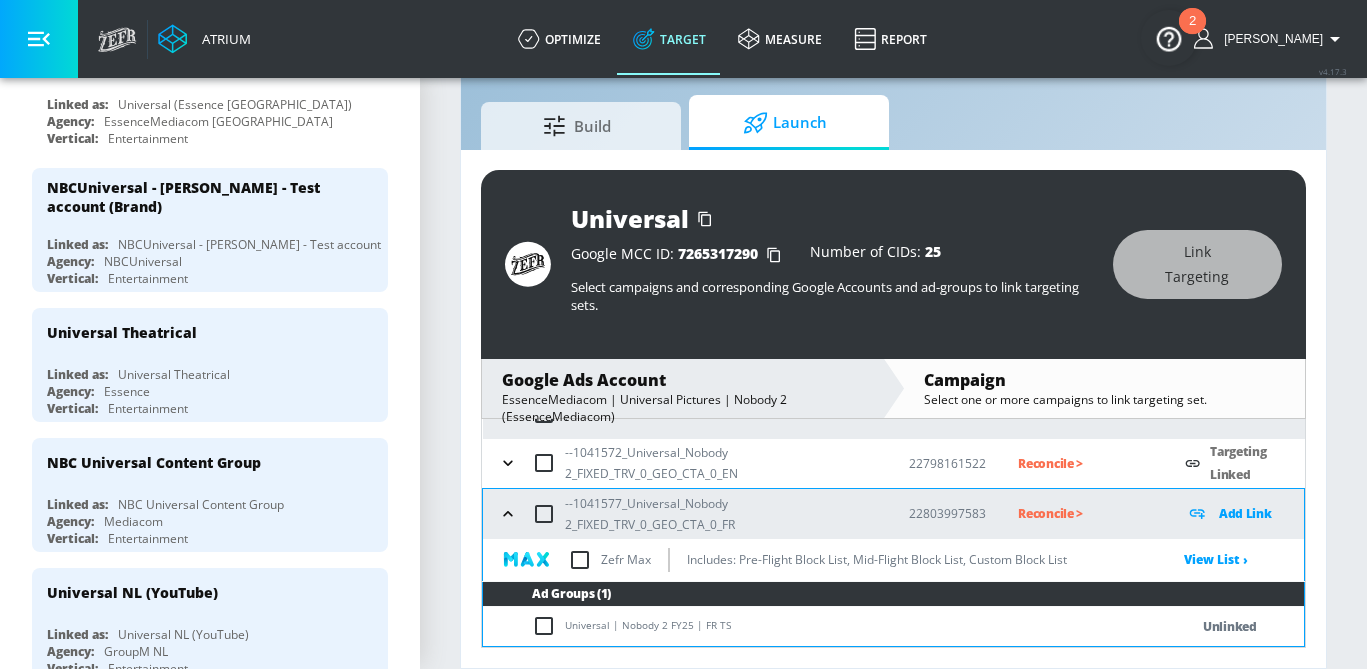 click on "Universal | Nobody 2 FY25 | FR TS" at bounding box center [815, 626] 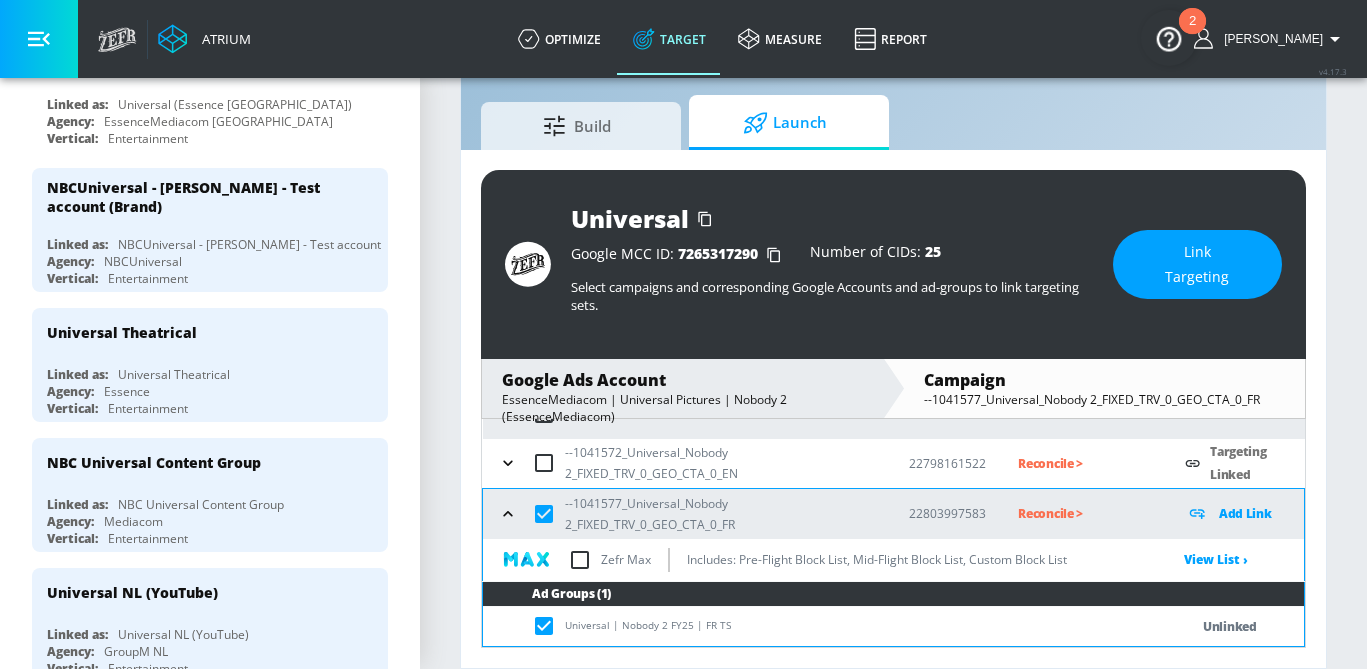 click on "Universal Google MCC ID:   7265317290 Number of CIDs:   25 Select campaigns and corresponding Google Accounts and ad-groups to link targeting sets. Link Targeting" at bounding box center [893, 264] 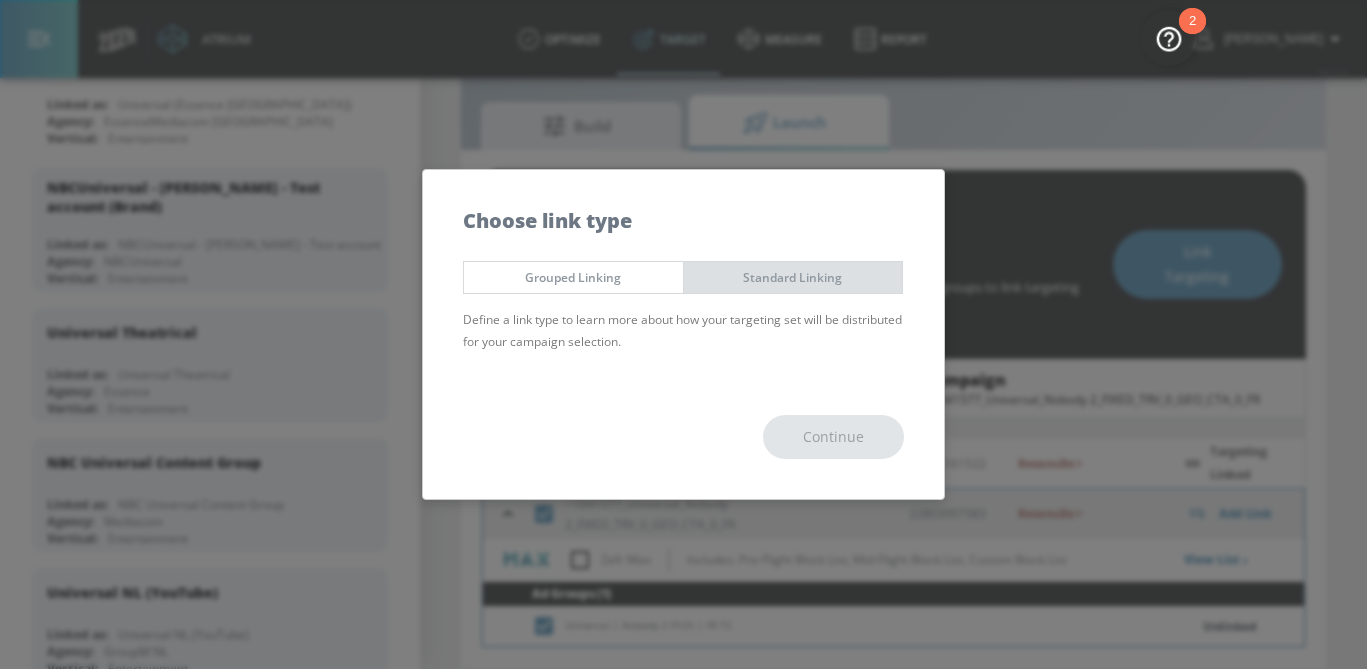 click on "Standard Linking" at bounding box center [793, 277] 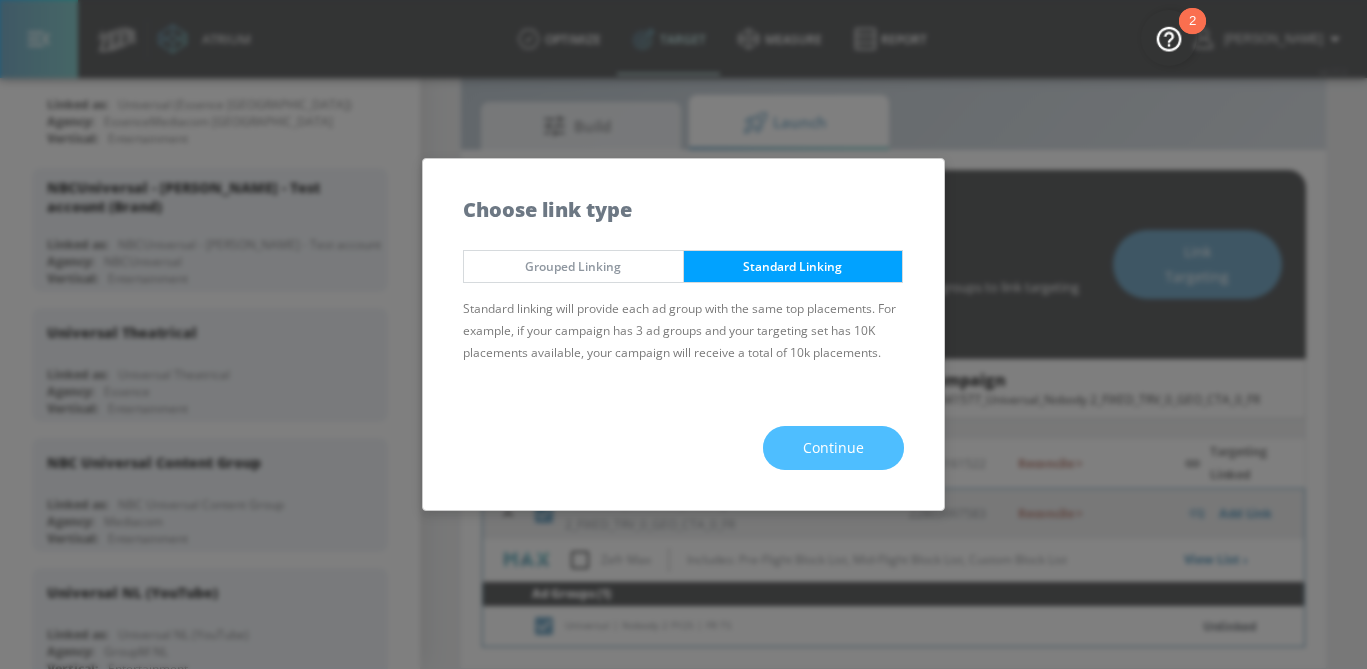 click on "Continue" at bounding box center (833, 448) 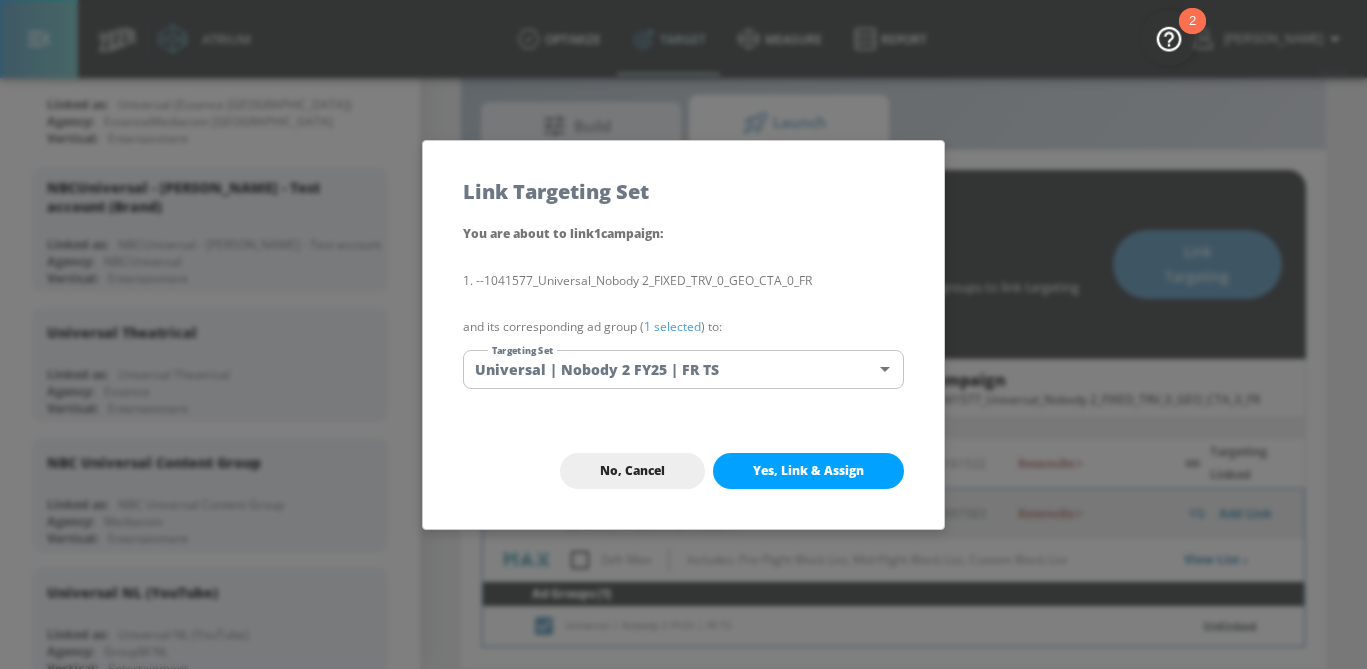 click on "Atrium optimize Target measure Report optimize Target measure Report v 4.17.3 [PERSON_NAME] Platform DV360:   Youtube DV360:   Youtube Advertiser universal Sort By A-Z asc ​ Add Account Universal Linked as: Universal (Essence Toronto) Agency: EssenceMediacom Toronto  Vertical: Entertainment NBCUniversal - [PERSON_NAME] - Test account (Brand) Linked as: NBCUniversal - [PERSON_NAME] - Test account Agency: NBCUniversal Vertical: Entertainment Universal Theatrical Linked as: Universal Theatrical Agency: Essence Vertical: Entertainment NBC Universal Content Group Linked as: NBC Universal Content Group Agency: Mediacom Vertical: Entertainment Universal NL (YouTube) Linked as: Universal NL (YouTube) Agency: GroupM NL Vertical: Entertainment Universal Pictures UK Linked as: Universal Pictures UK (Global Seat) Agency: Mediacom North Vertical: Entertainment Universal Home Entertainment Linked as: NBC Universal HE Agency: Essence  Vertical: Other Universal Pictures - AU (TikTok) Linked as: Universal Pictures - AU (TikTok) Other" at bounding box center (683, 311) 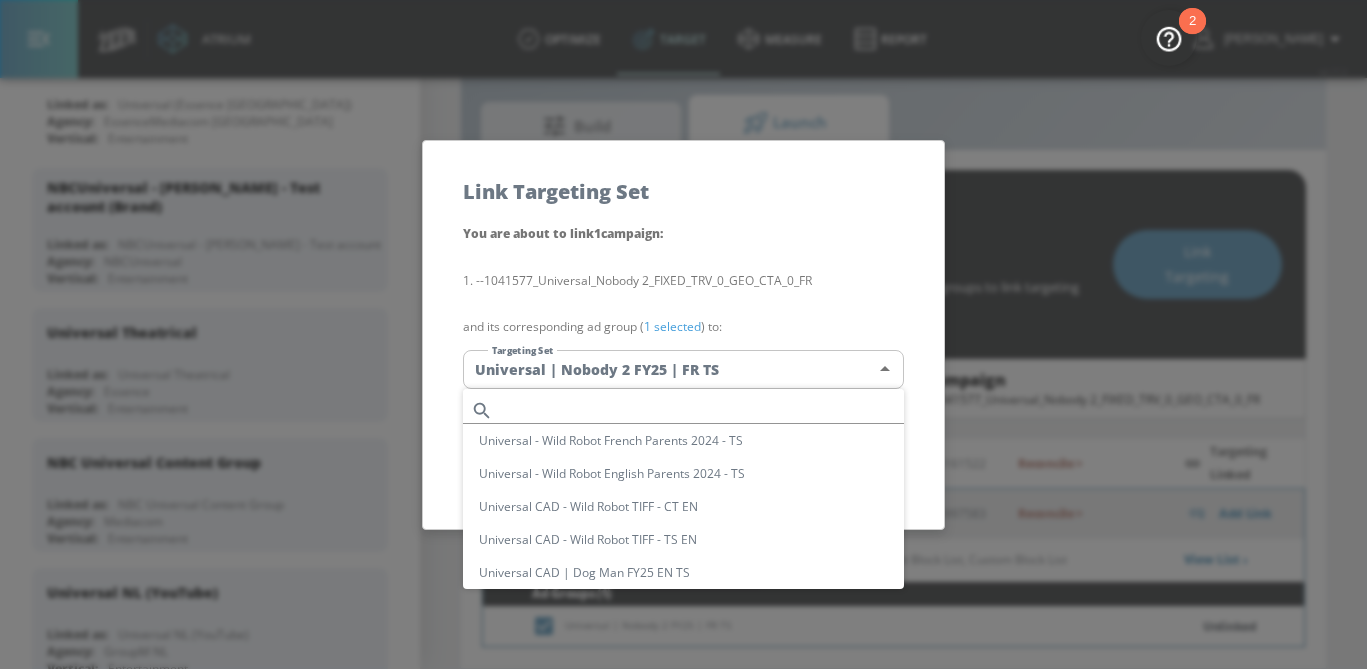 scroll, scrollTop: 975, scrollLeft: 0, axis: vertical 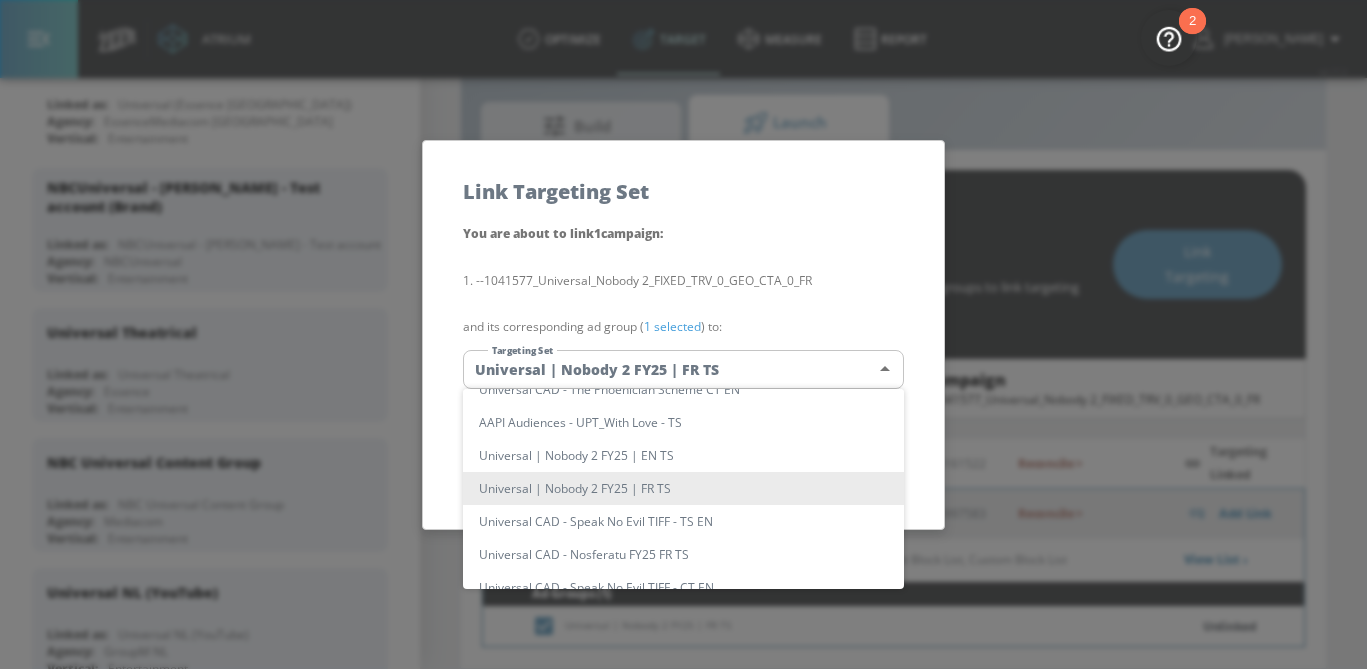 click at bounding box center [683, 334] 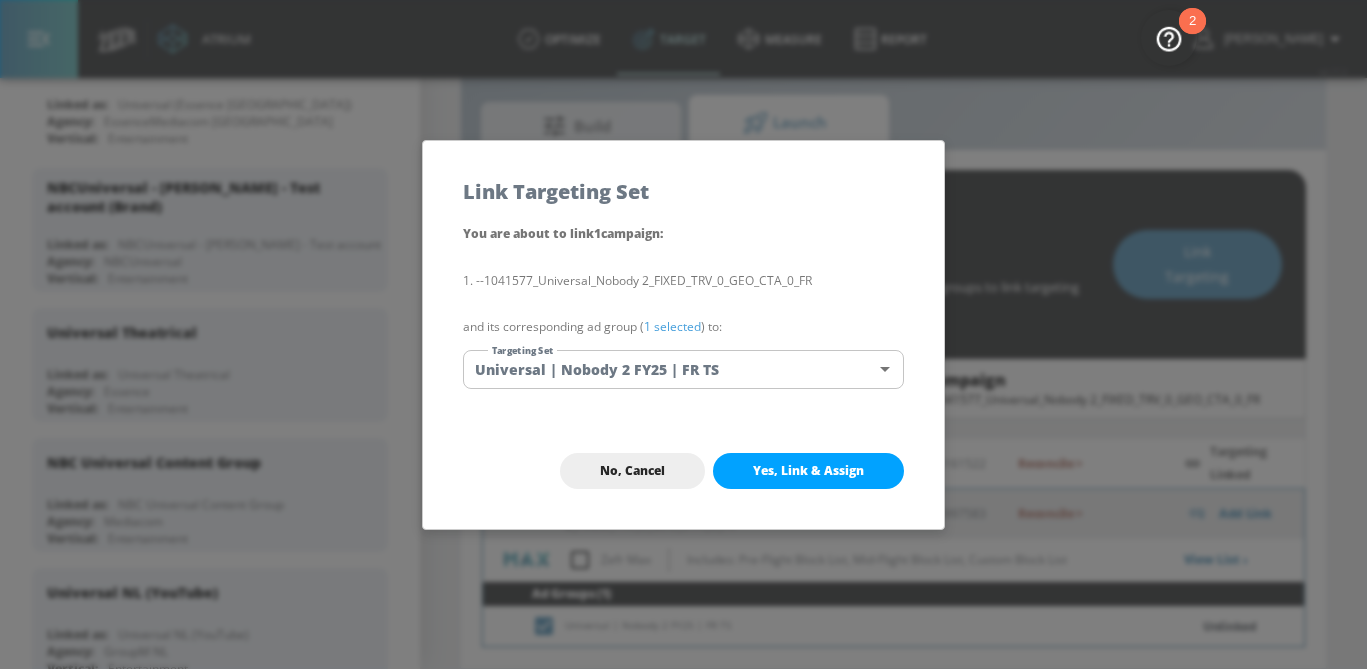 click on "1 selected" at bounding box center [672, 326] 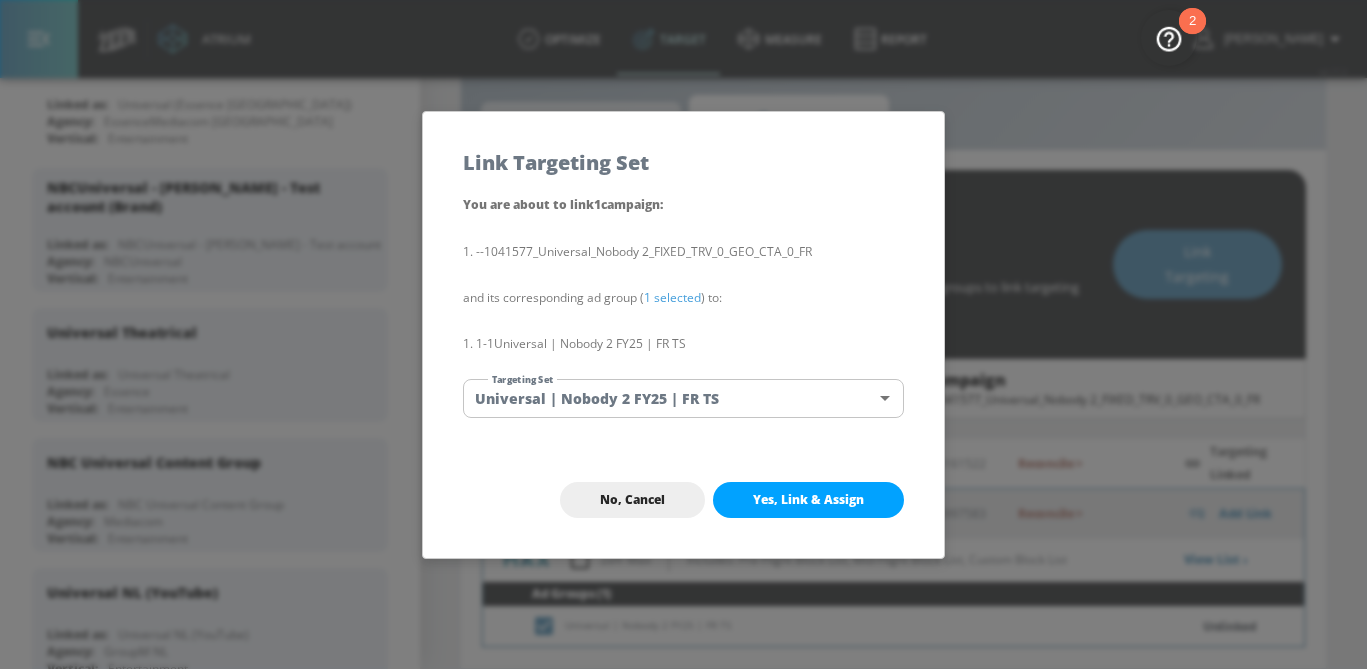 click on "Yes, Link & Assign" at bounding box center (808, 500) 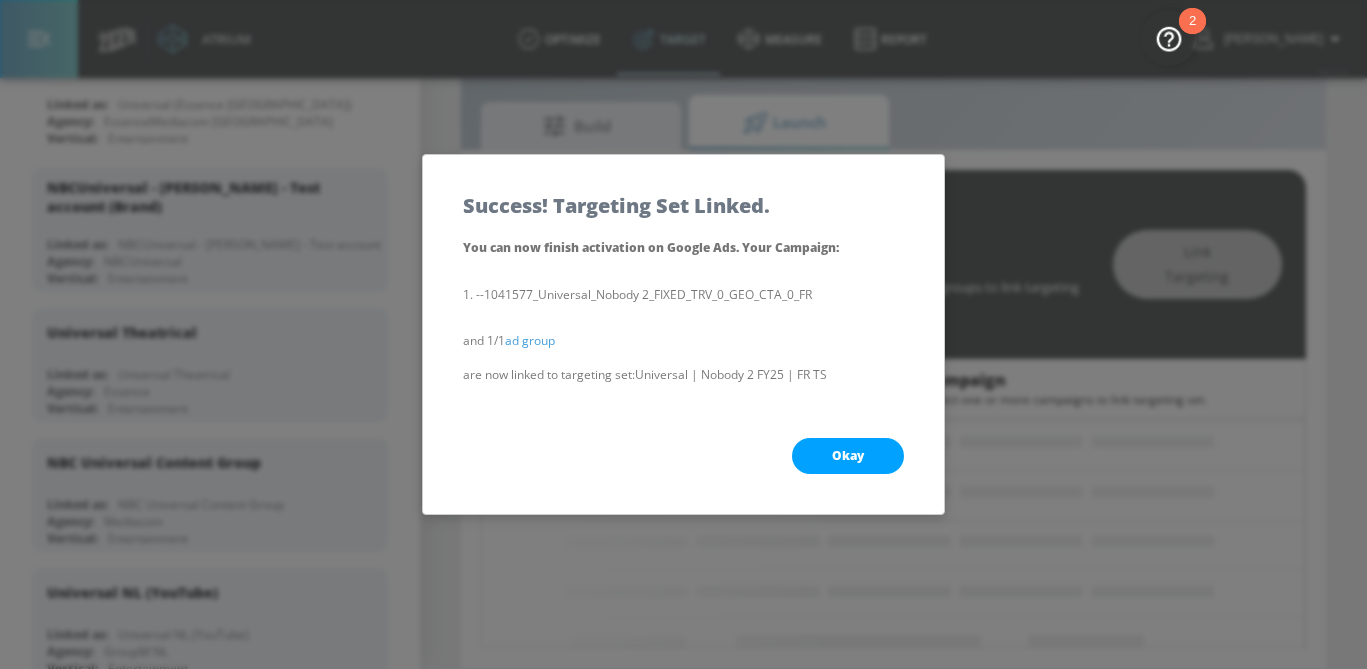 click on "Okay" at bounding box center (848, 456) 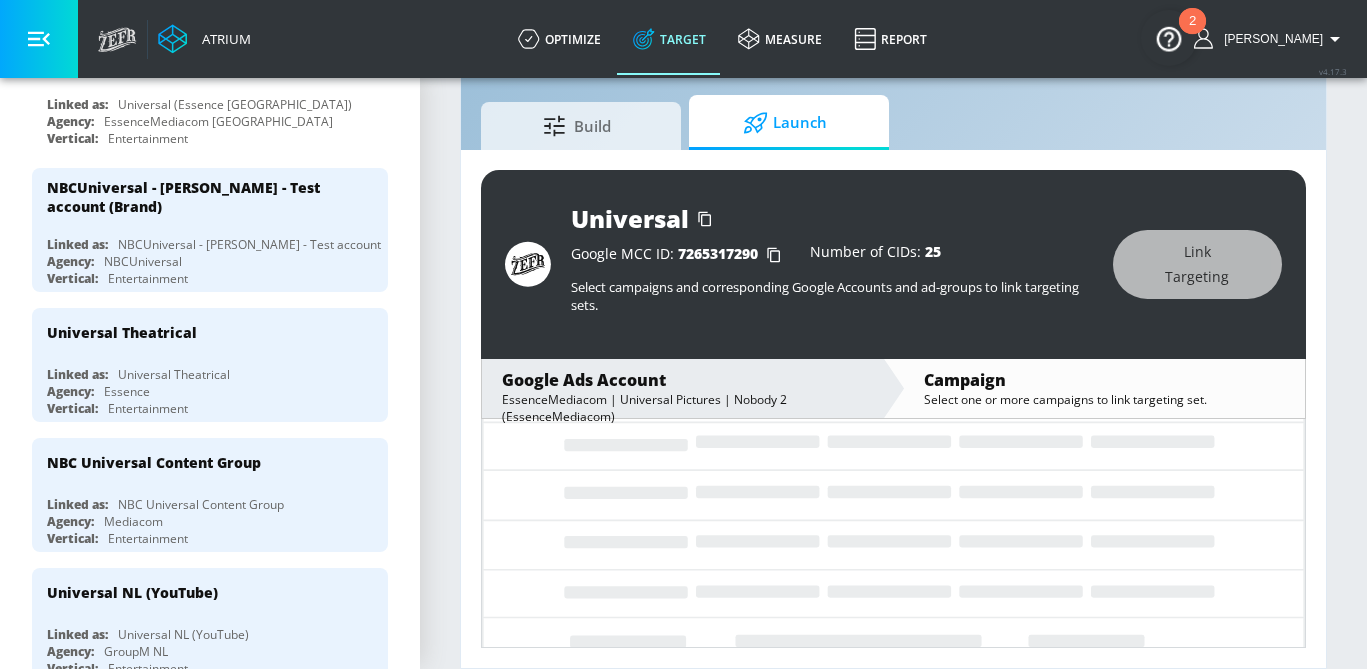 scroll, scrollTop: 25, scrollLeft: 0, axis: vertical 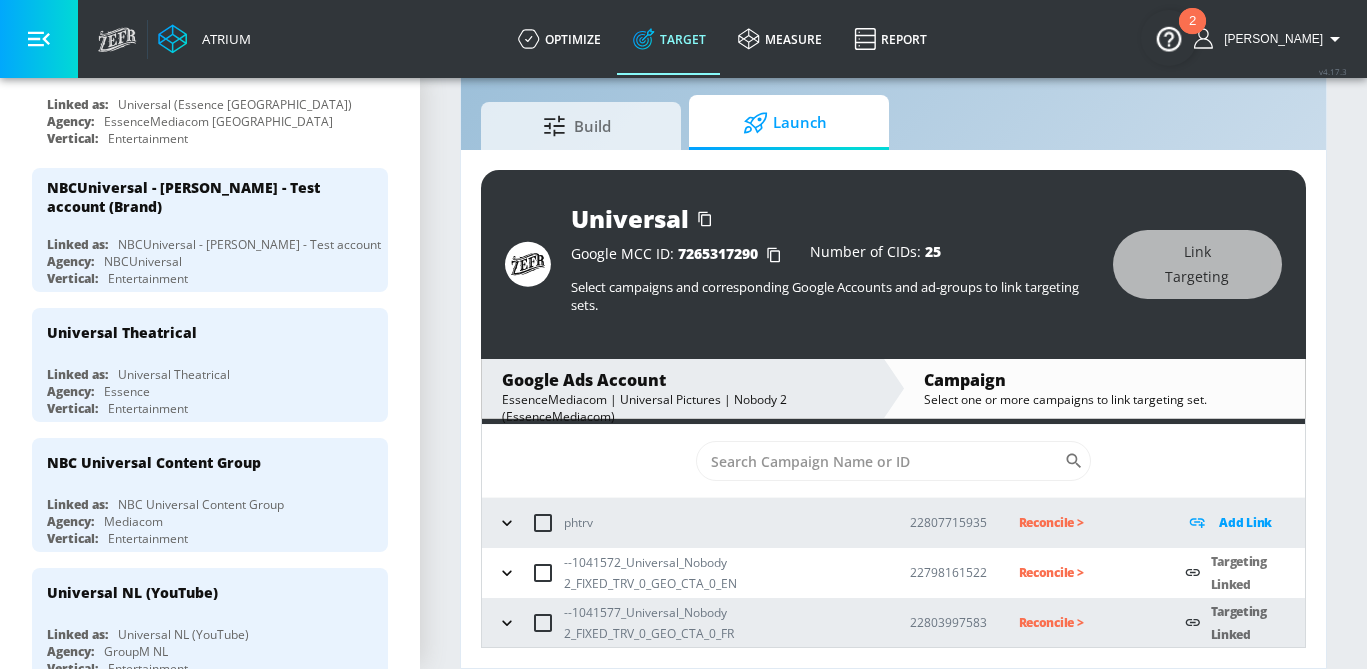 click on "Reconcile >" at bounding box center (1086, 572) 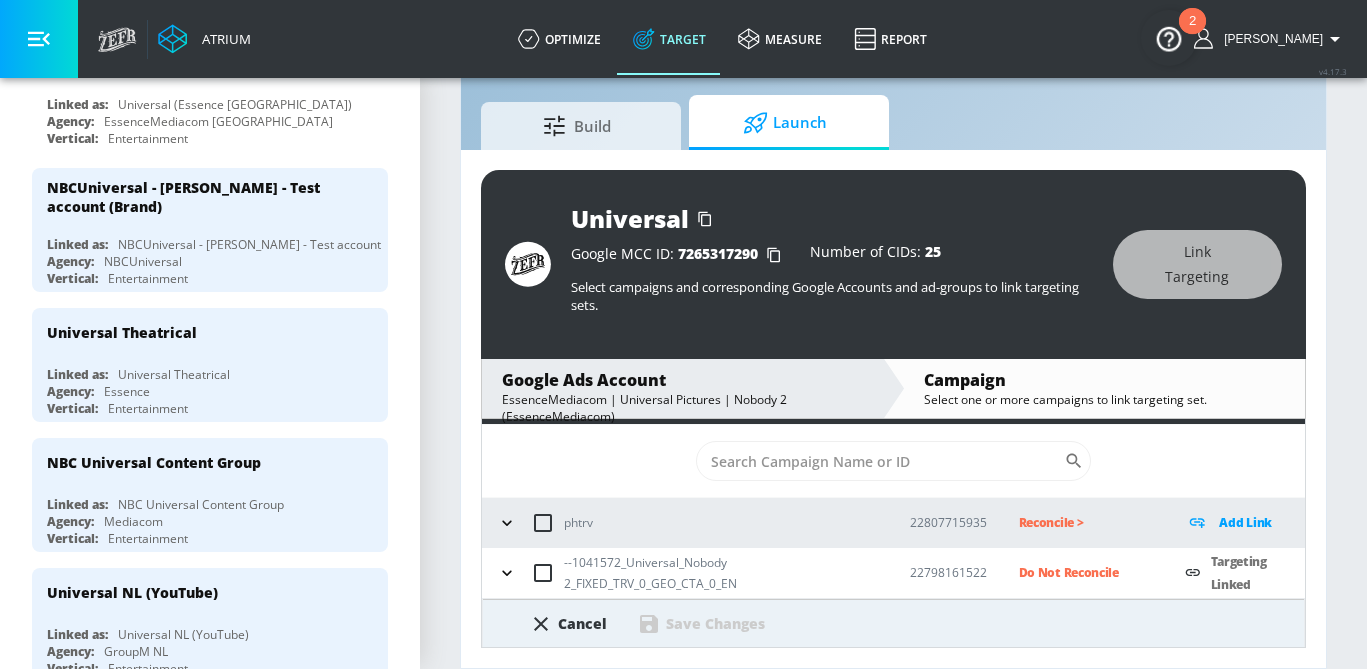 scroll, scrollTop: 132, scrollLeft: 0, axis: vertical 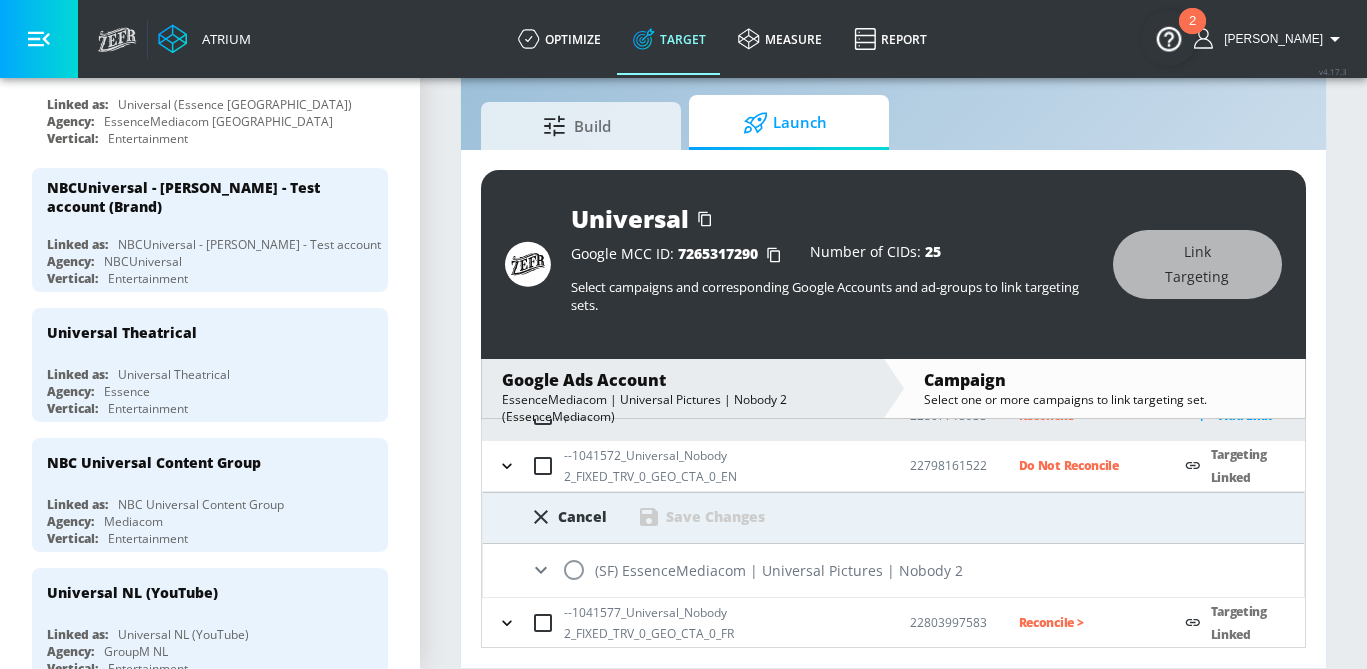 click at bounding box center [574, 570] 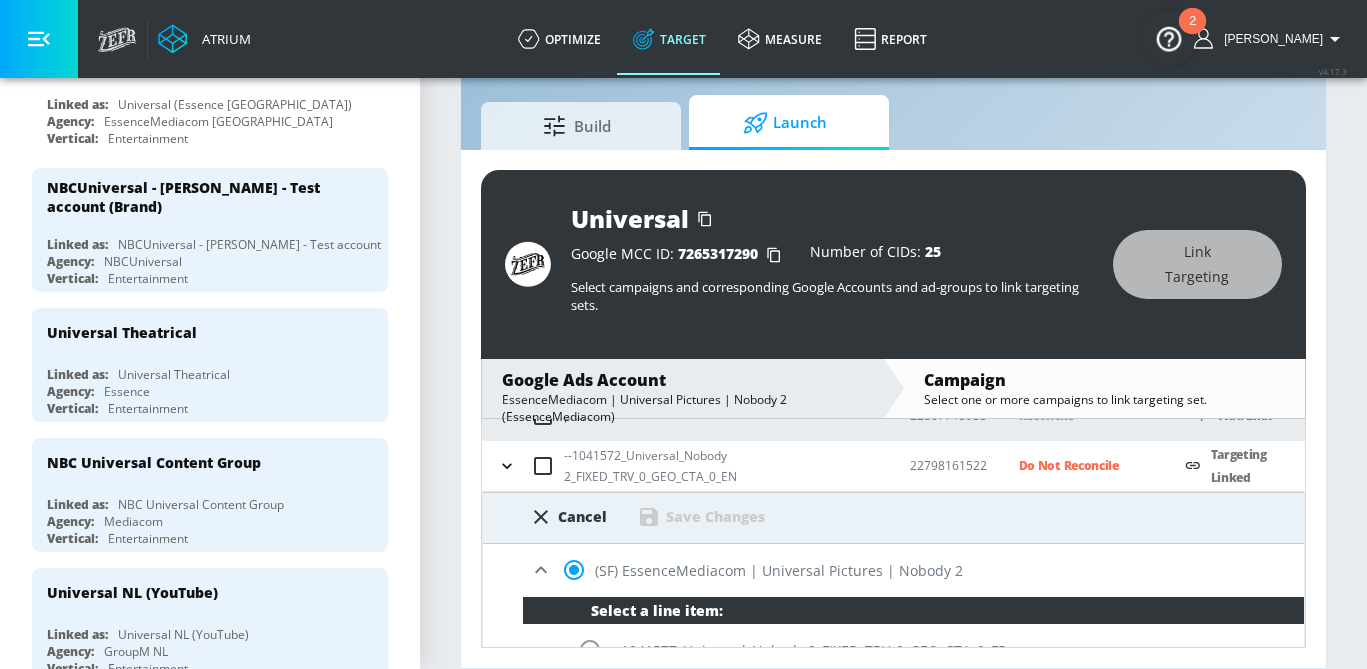 scroll, scrollTop: 265, scrollLeft: 0, axis: vertical 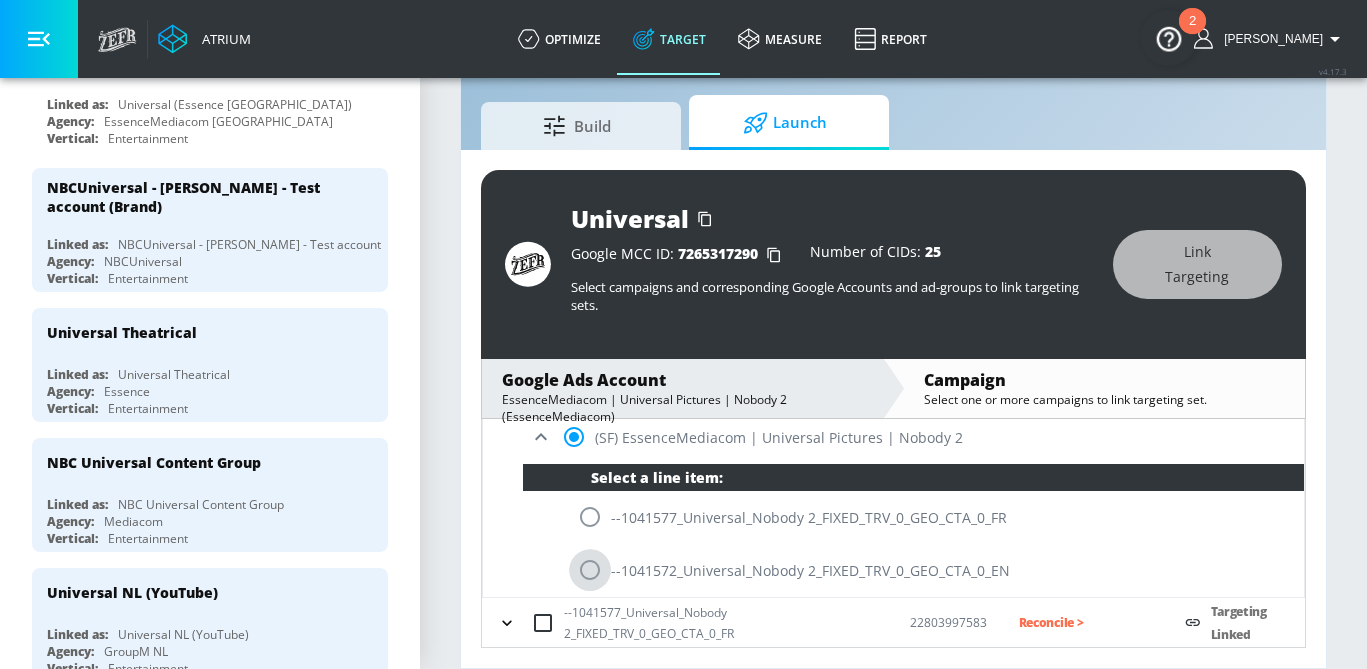 click at bounding box center [590, 570] 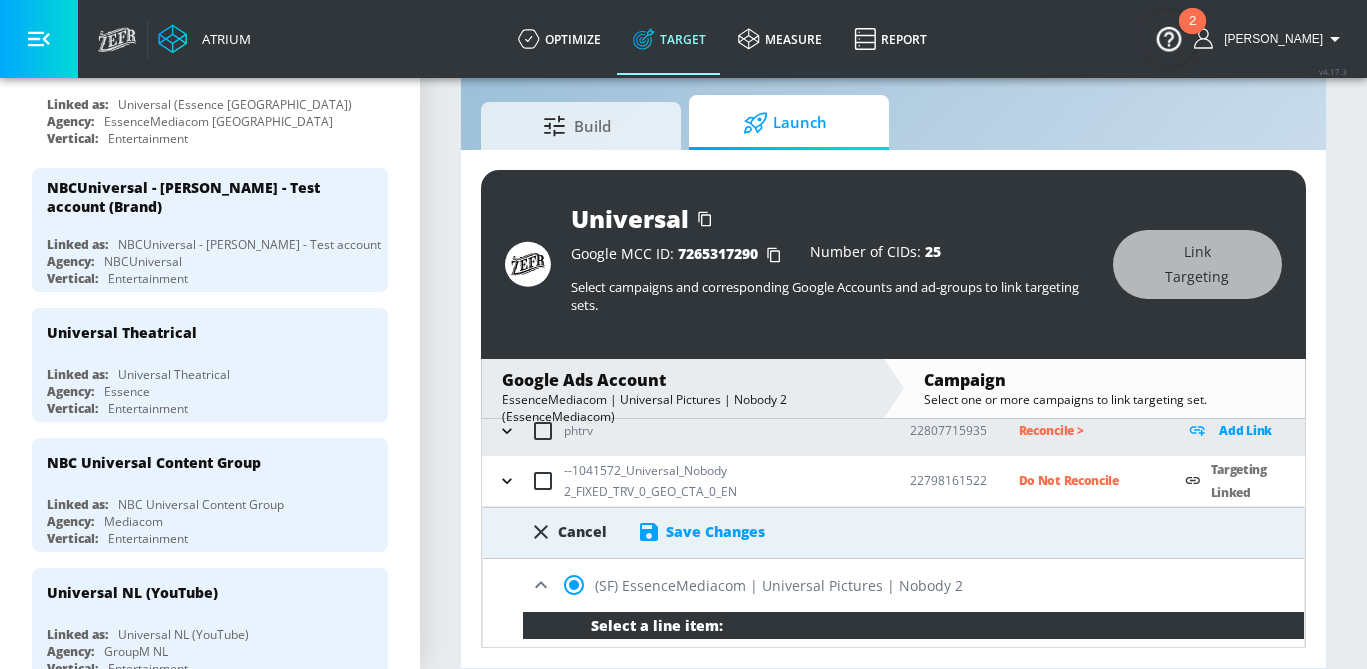 scroll, scrollTop: 80, scrollLeft: 0, axis: vertical 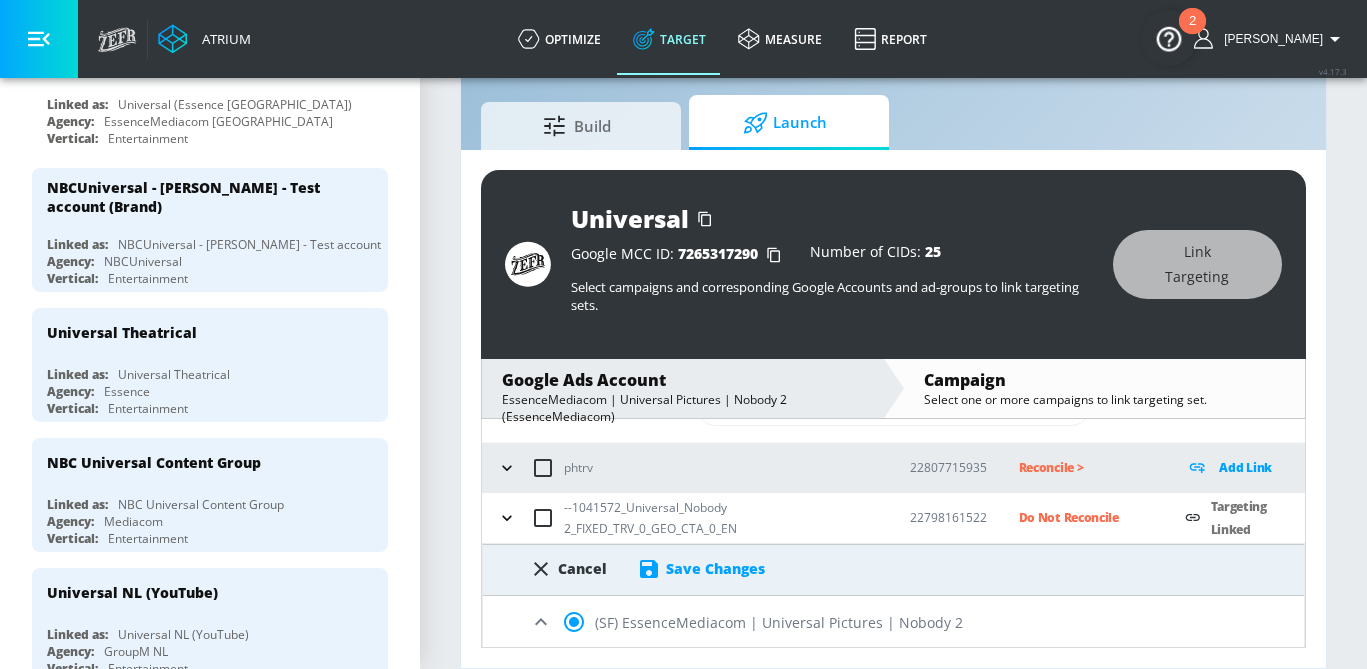 click on "Save Changes" at bounding box center [715, 568] 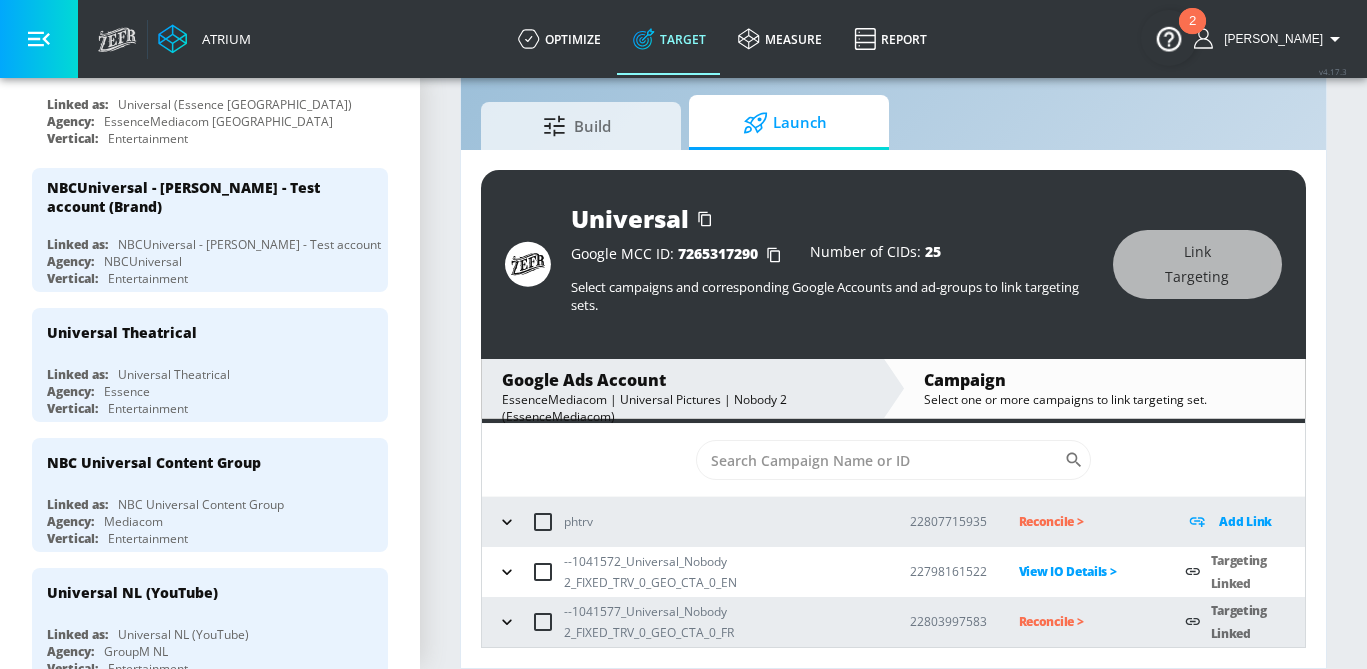 scroll, scrollTop: 25, scrollLeft: 0, axis: vertical 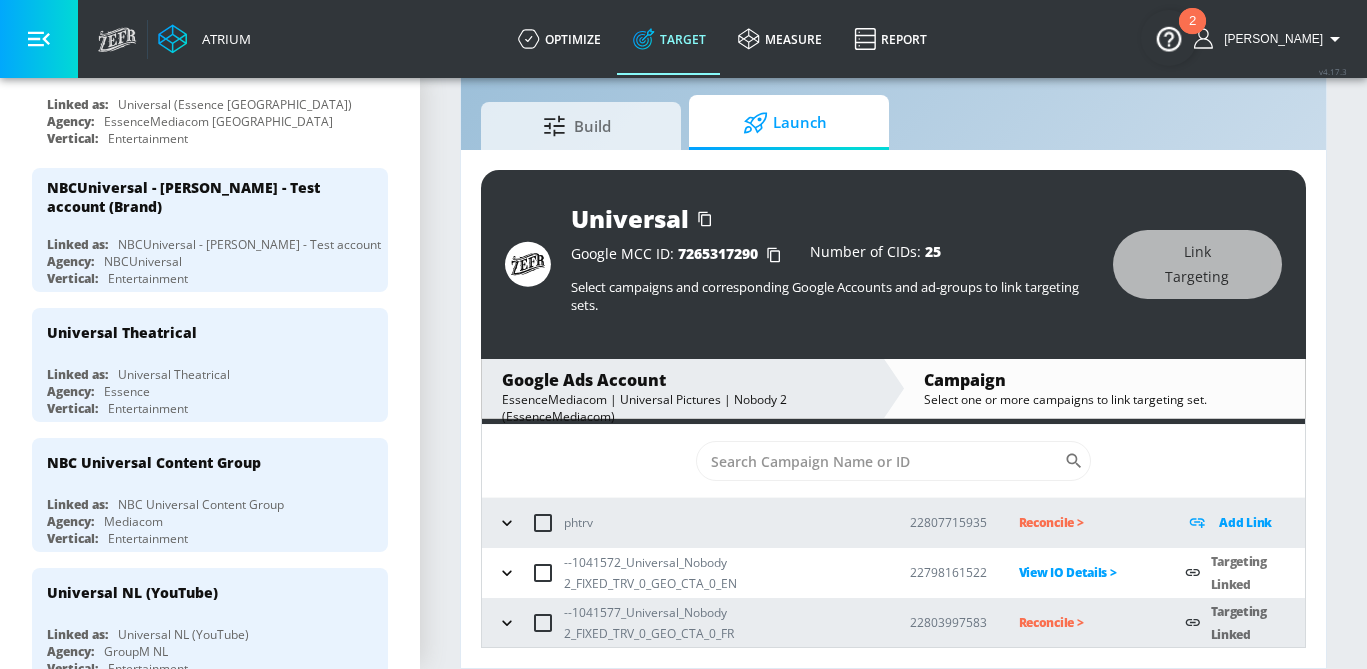 click on "Reconcile >" at bounding box center (1086, 622) 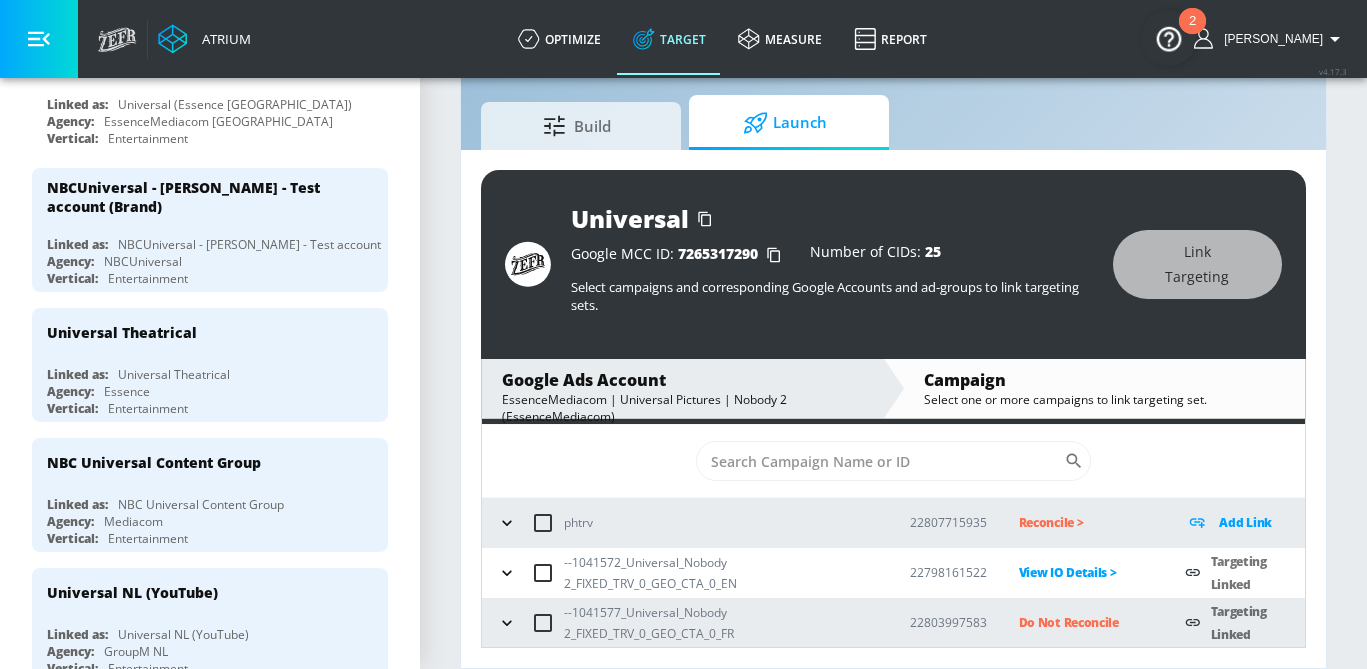 scroll, scrollTop: 132, scrollLeft: 0, axis: vertical 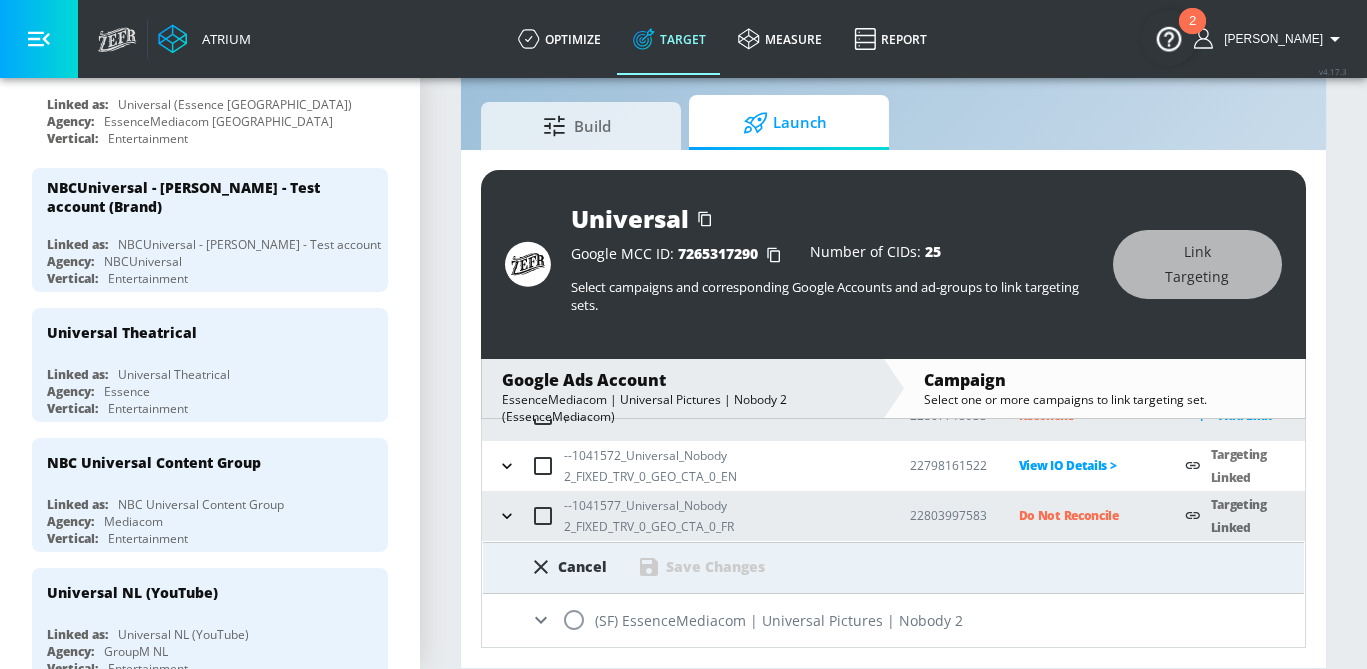 click at bounding box center [574, 620] 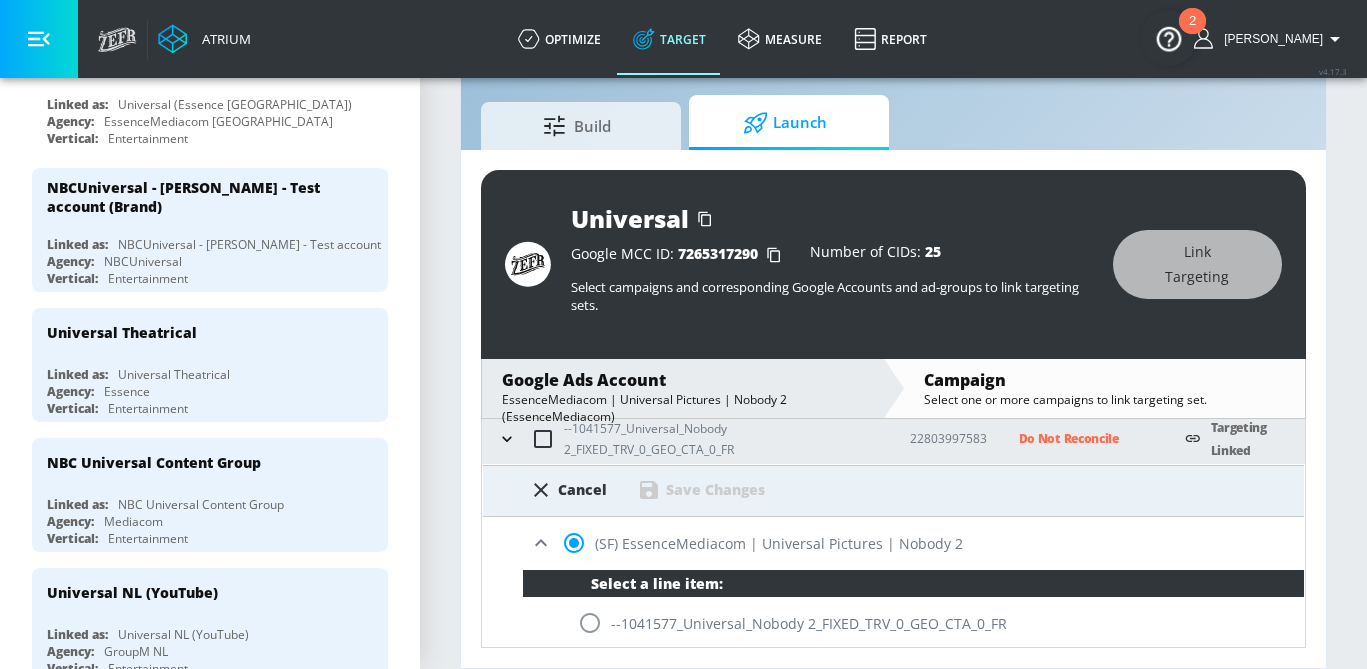 scroll, scrollTop: 265, scrollLeft: 0, axis: vertical 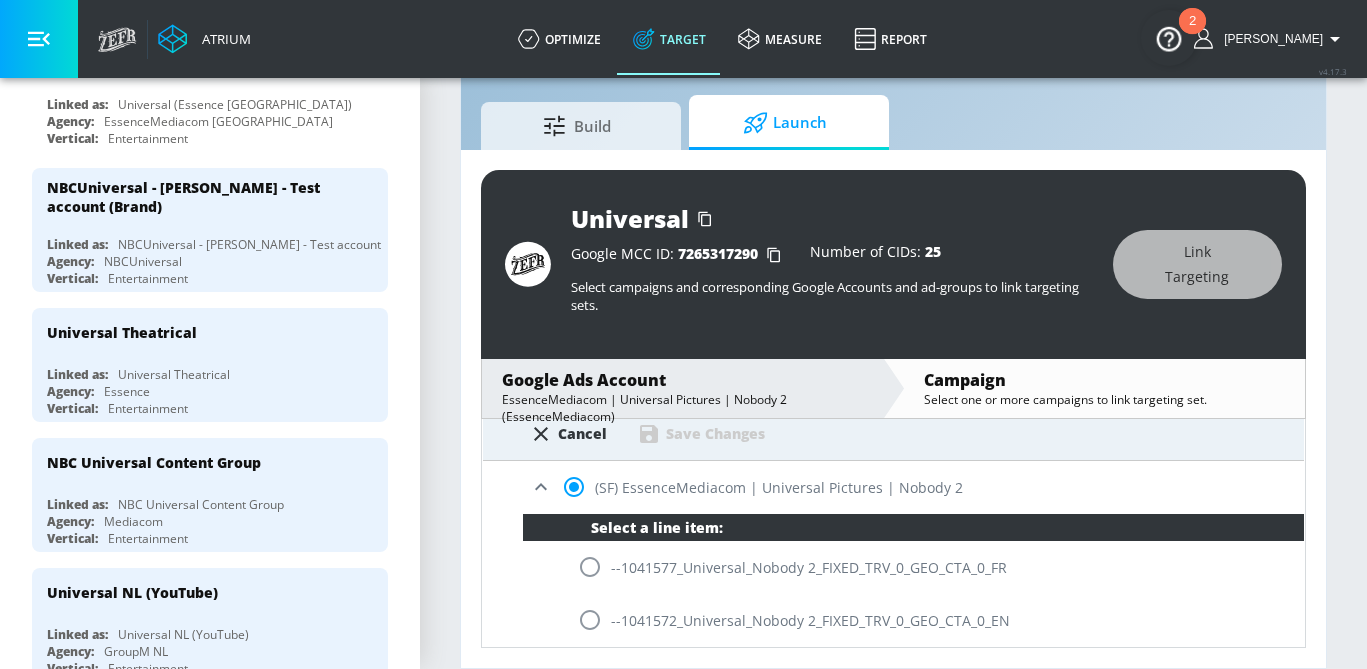 click at bounding box center [590, 567] 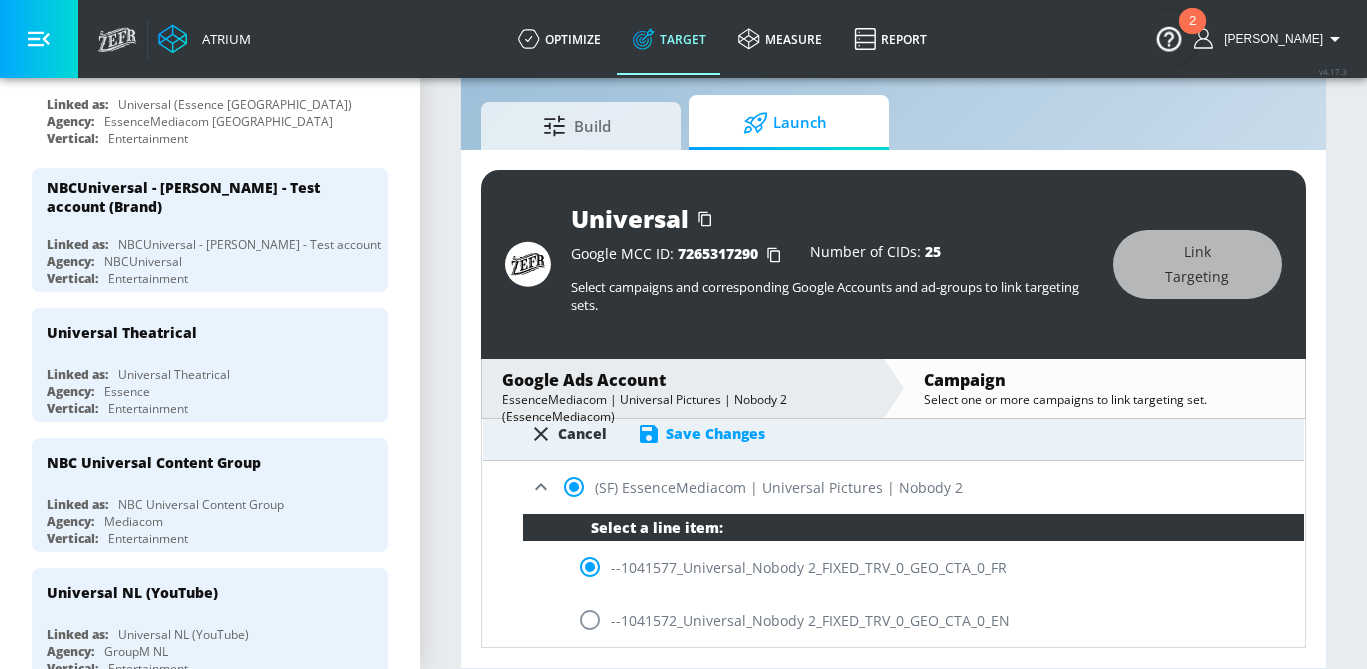 scroll, scrollTop: 208, scrollLeft: 0, axis: vertical 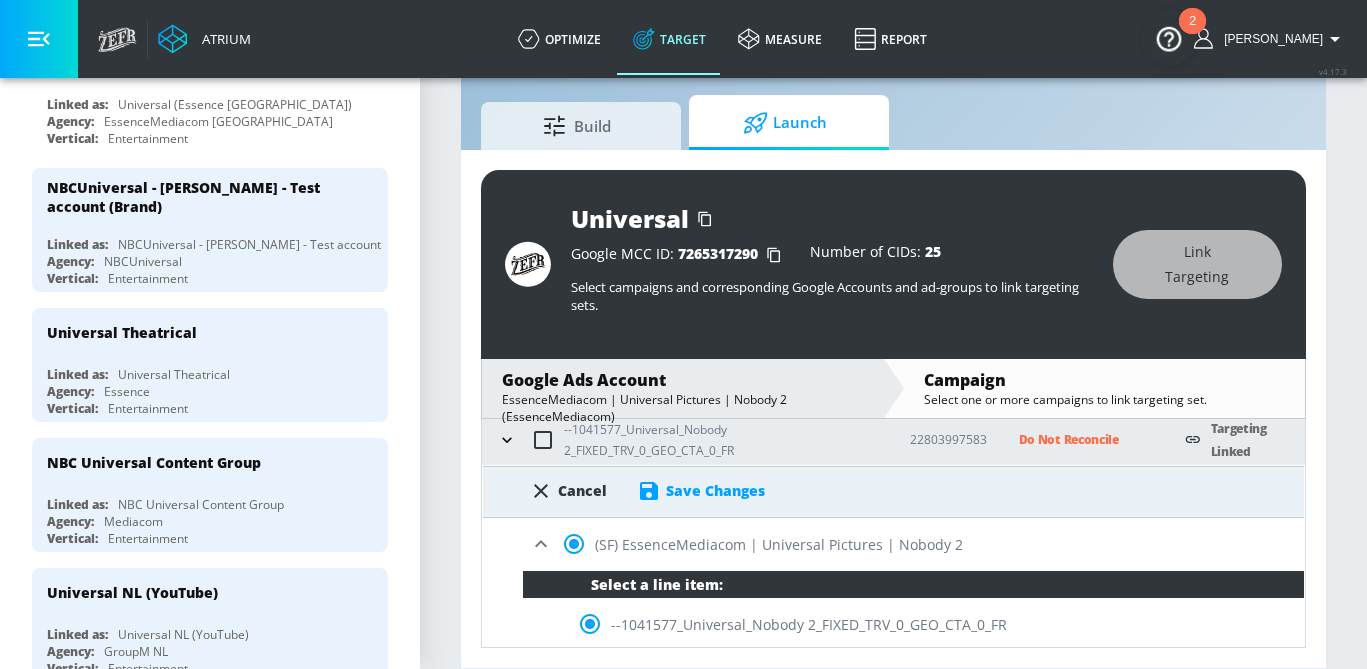 click on "Save Changes" at bounding box center [715, 490] 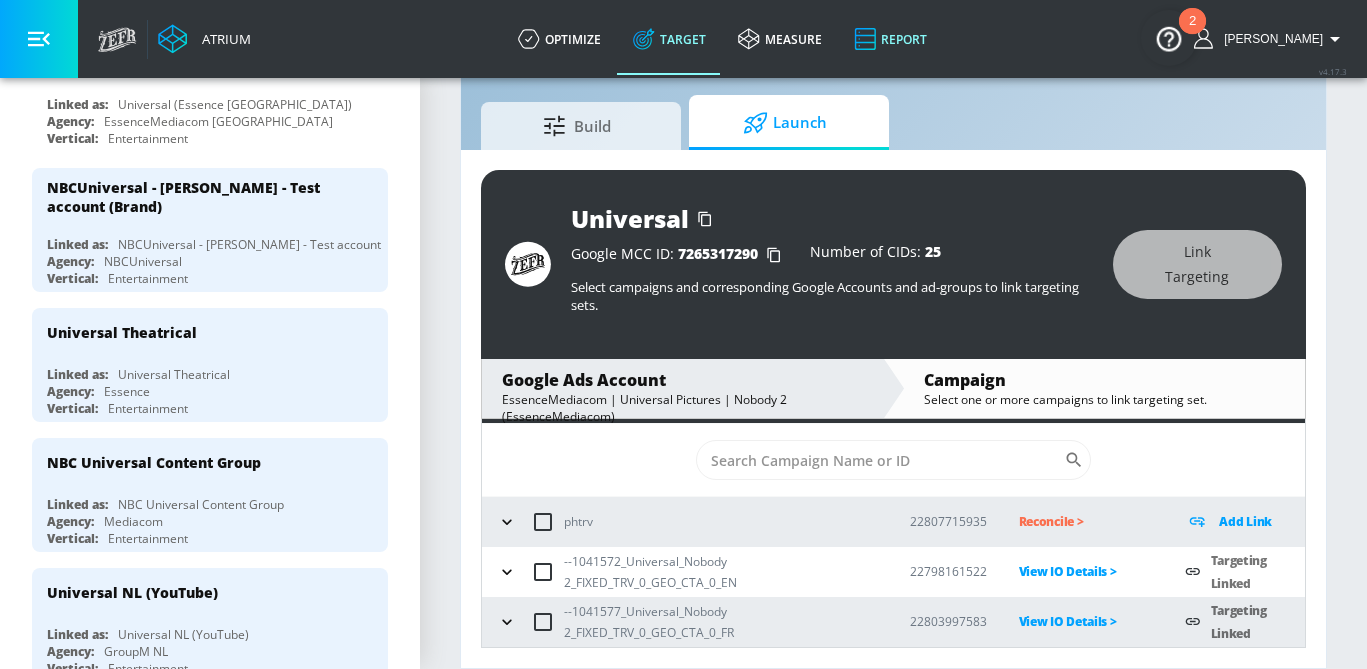 scroll, scrollTop: 25, scrollLeft: 0, axis: vertical 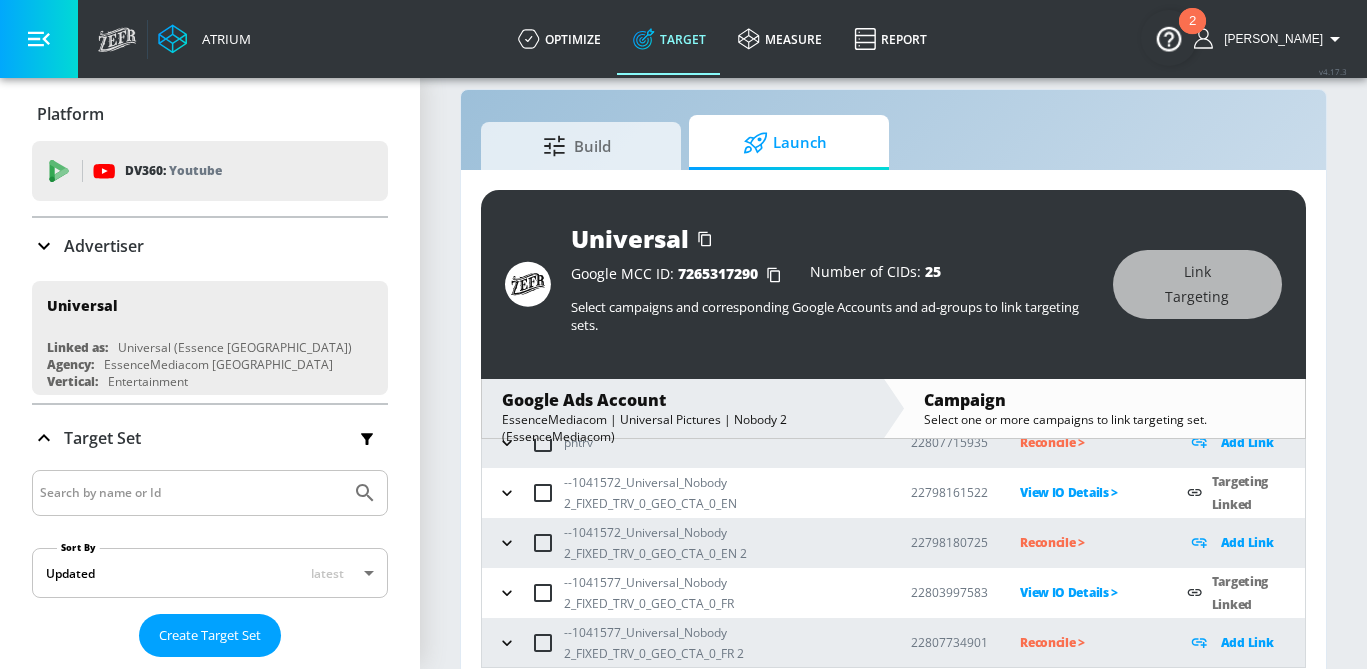 click 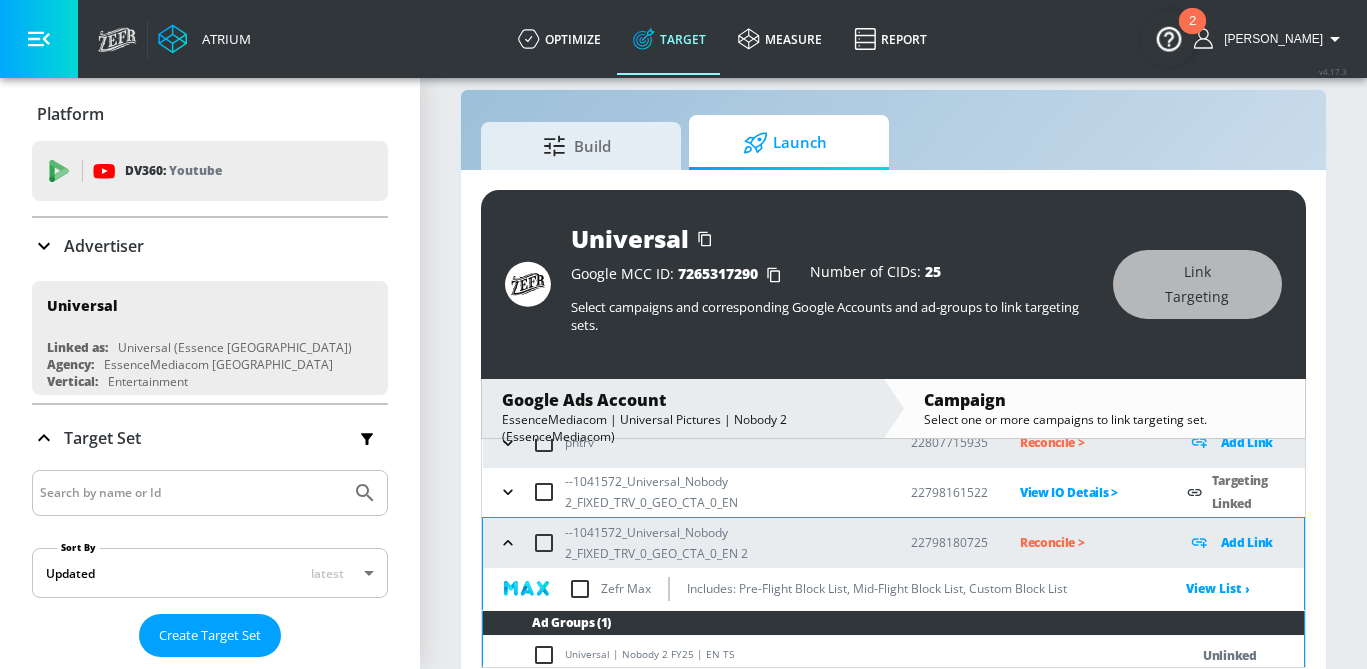 scroll, scrollTop: 233, scrollLeft: 0, axis: vertical 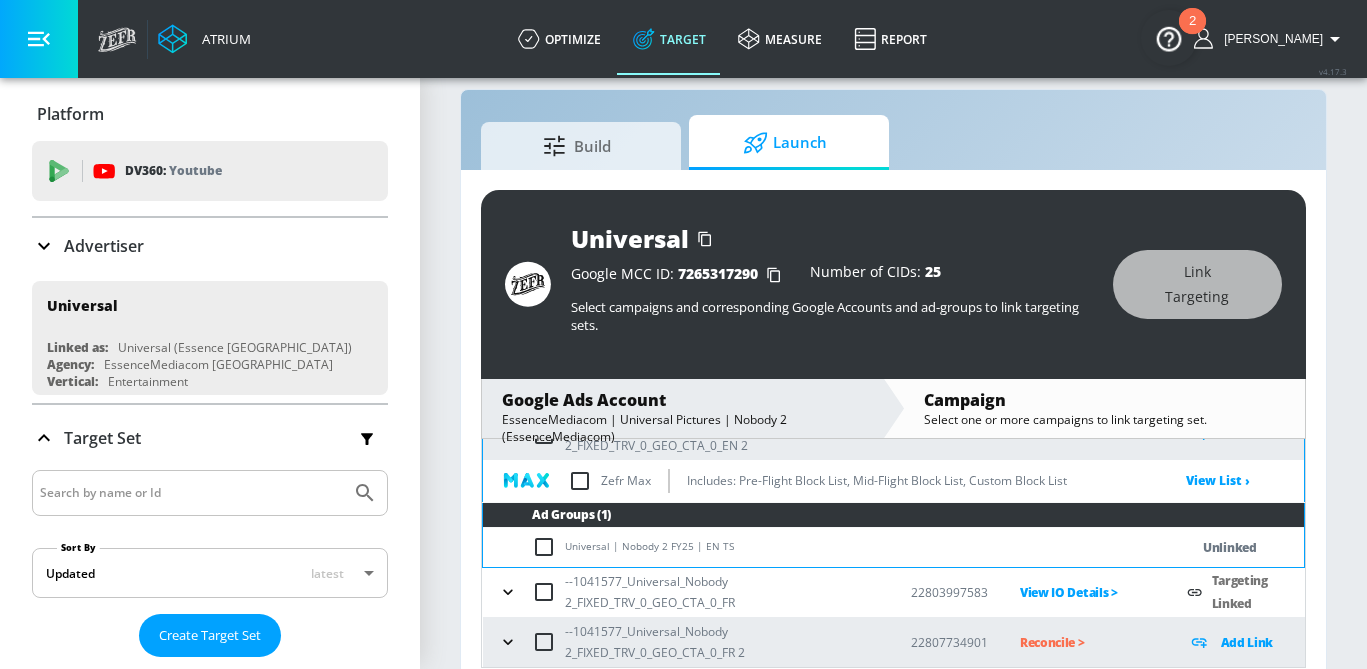 click at bounding box center (548, 547) 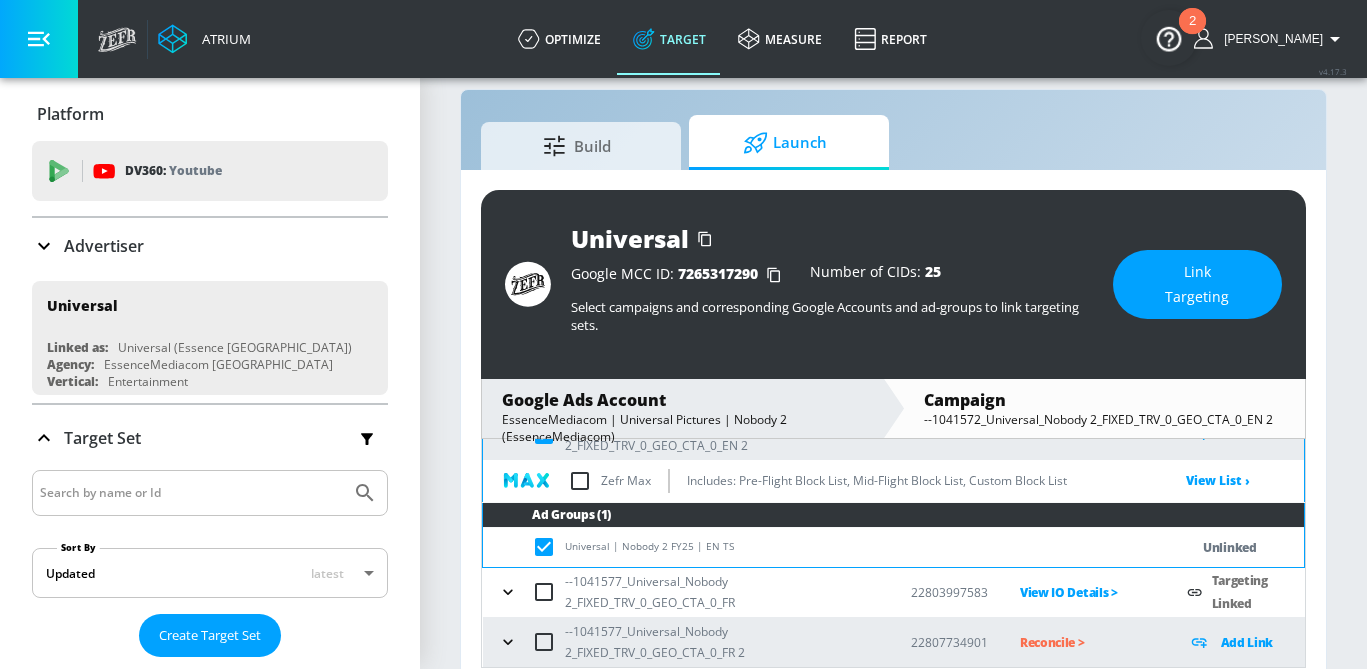 click on "Link Targeting" at bounding box center [1197, 284] 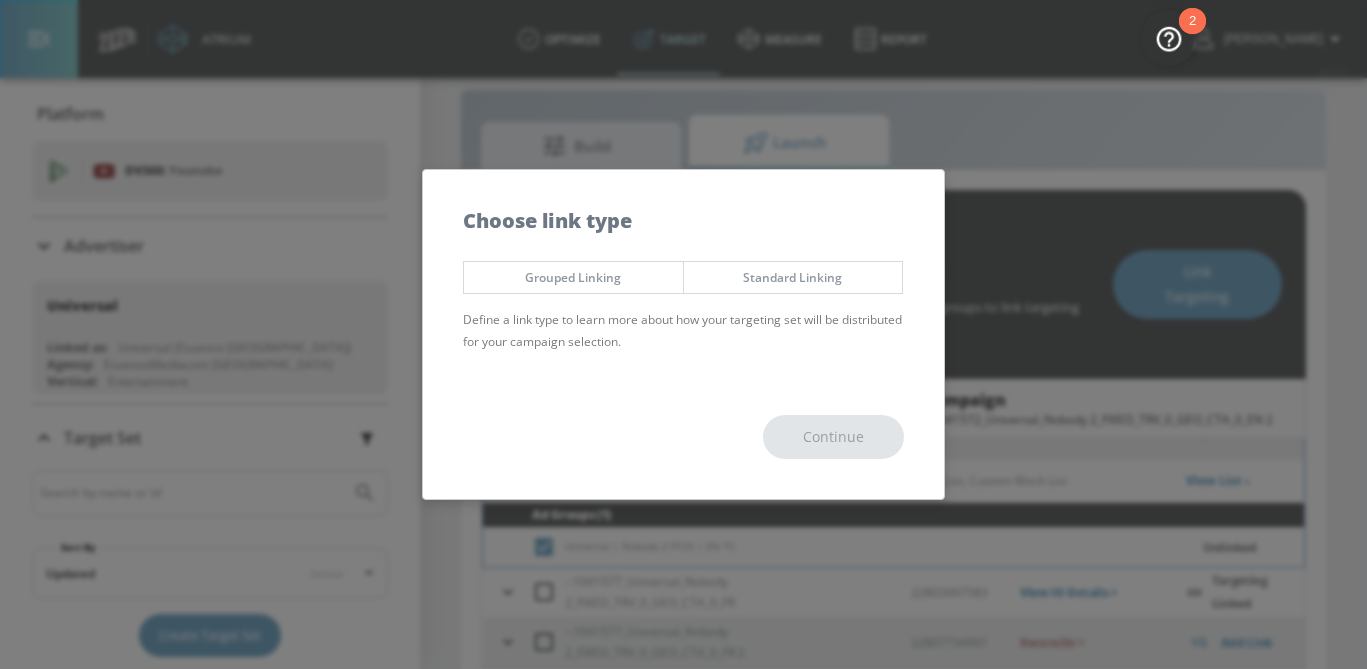 click on "Grouped Linking Standard Linking Define a link type to learn more about how your targeting set will be distributed for your campaign selection." at bounding box center (683, 313) 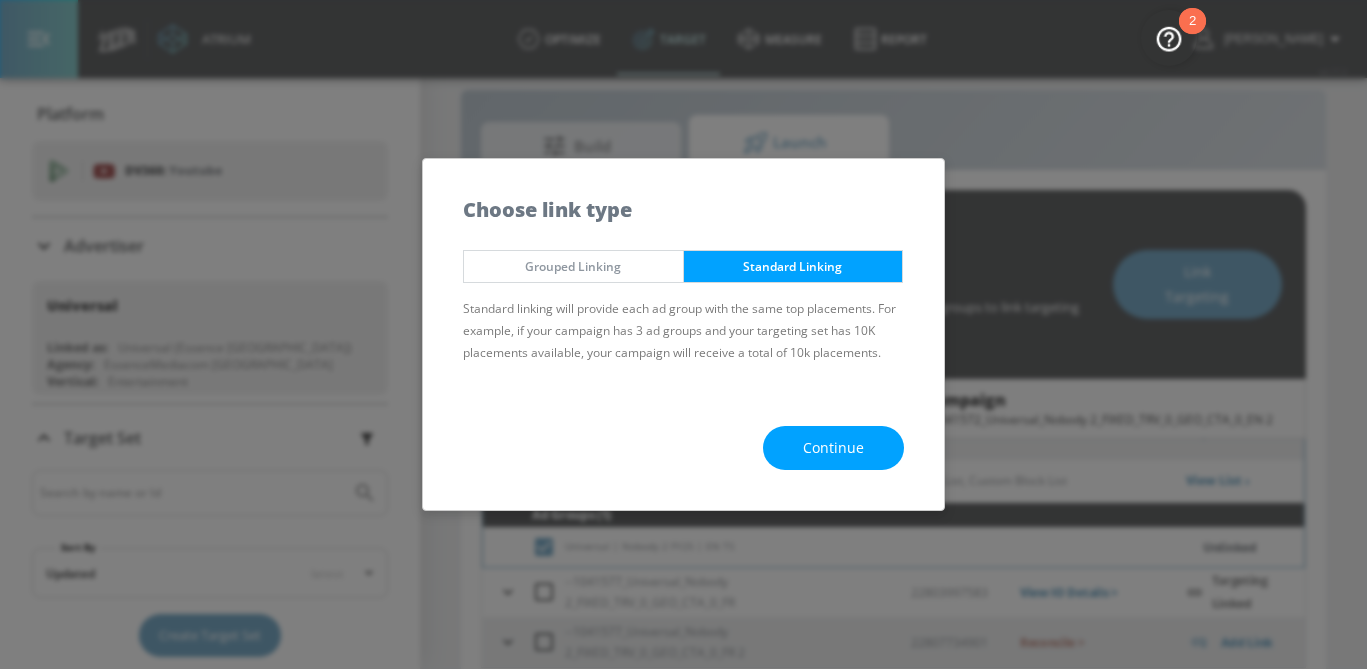 click on "Continue" at bounding box center (833, 448) 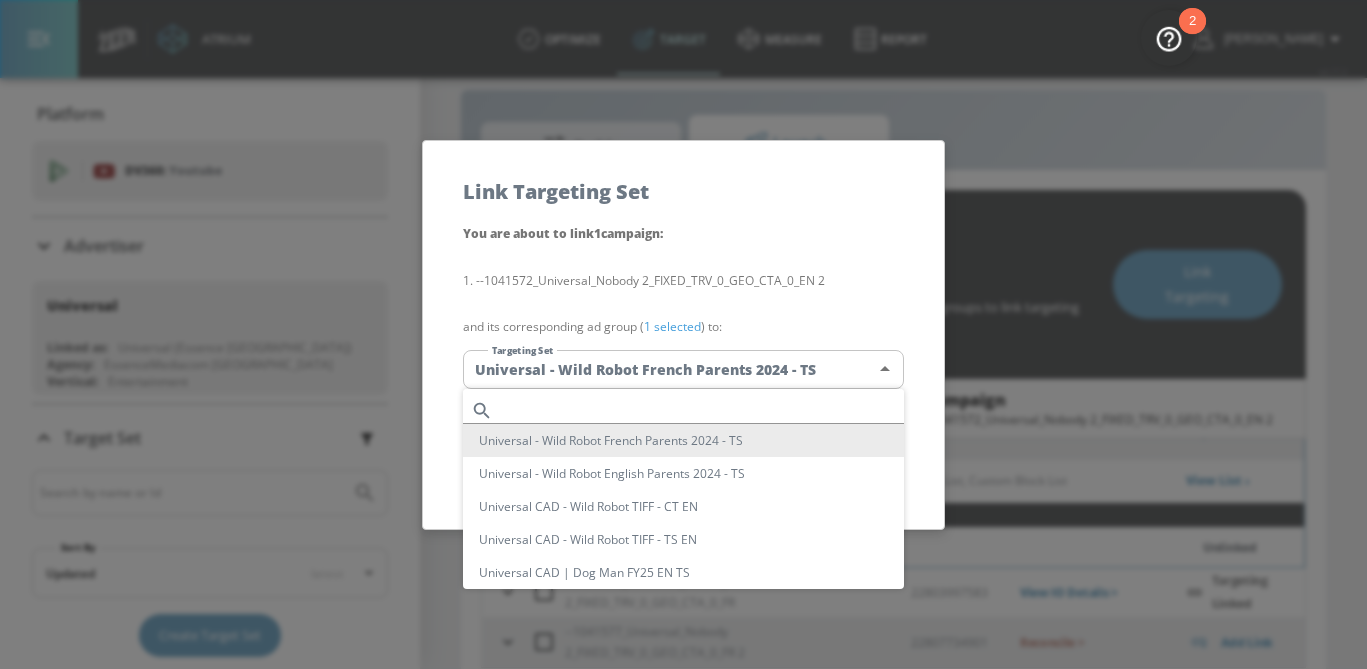 click on "Atrium optimize Target measure Report optimize Target measure Report v 4.17.3 Sammy Platform DV360:   Youtube DV360:   Youtube Advertiser Sort By A-Z asc ​ Add Account Universal Linked as: Universal (Essence Toronto) Agency: EssenceMediacom Toronto  Vertical: Entertainment Stefan TEST YTL USR Q|A Linked as: QA YTL Test Brand Agency: QA Vertical: Healthcare Veronica TEST Linked as: Zefr Demos Agency: veronica TEST Vertical: Other Aracely Test Account 1 Linked as: Zefr Demos Agency: Zefr Vertical: Other Mike Test Account Linked as: Zefr Demos Agency: Mike Test Agency Vertical: Fashion Parry Test Linked as: Zefr Demos Agency: Parry Test Vertical: Music KZ Test  Linked as: Zefr Demos Agency: Kaitlin test  Vertical: Other Casey C Test Account Linked as: Zefr Demos Agency: Sterling Cooper Vertical: CPG (Consumer Packaged Goods) alicyn test Linked as: Zefr Demos Agency: alicyn test Vertical: Healthcare Test Linked as: Zefr Demos Agency: Test Vertical: Travel Shaq Test Account Linked as: Zefr Demos Agency: Zefr" at bounding box center (683, 331) 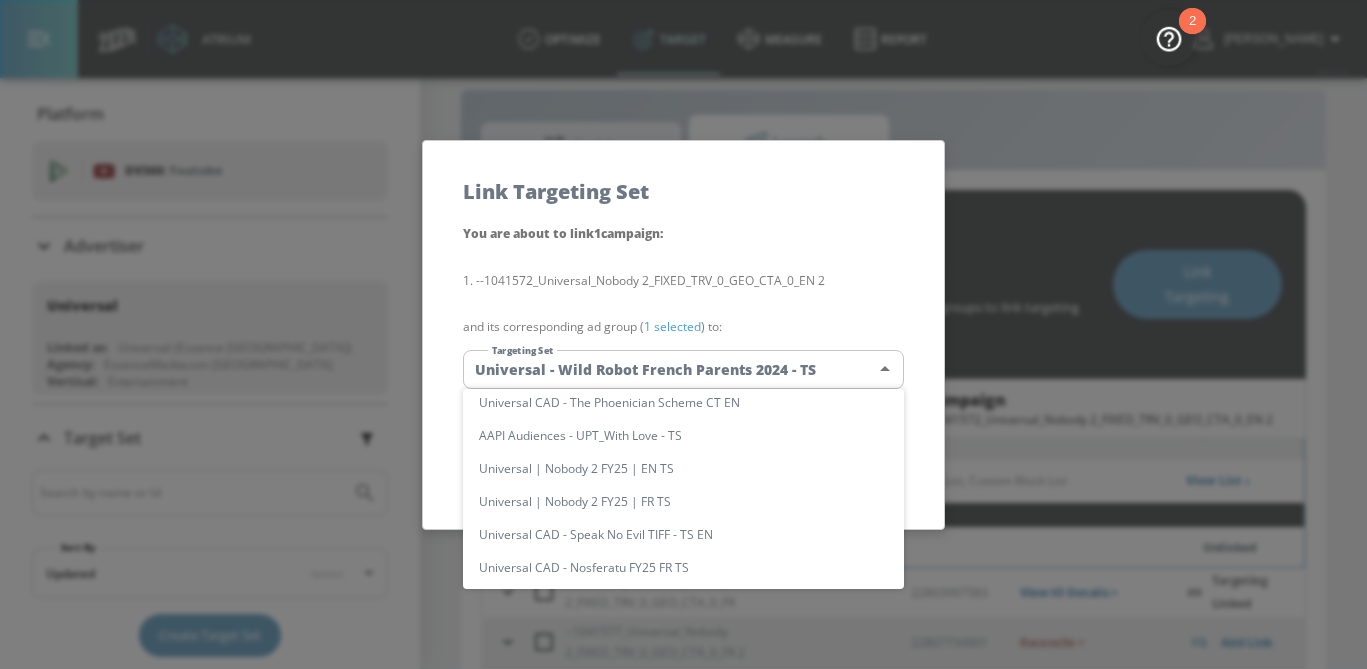 scroll, scrollTop: 985, scrollLeft: 0, axis: vertical 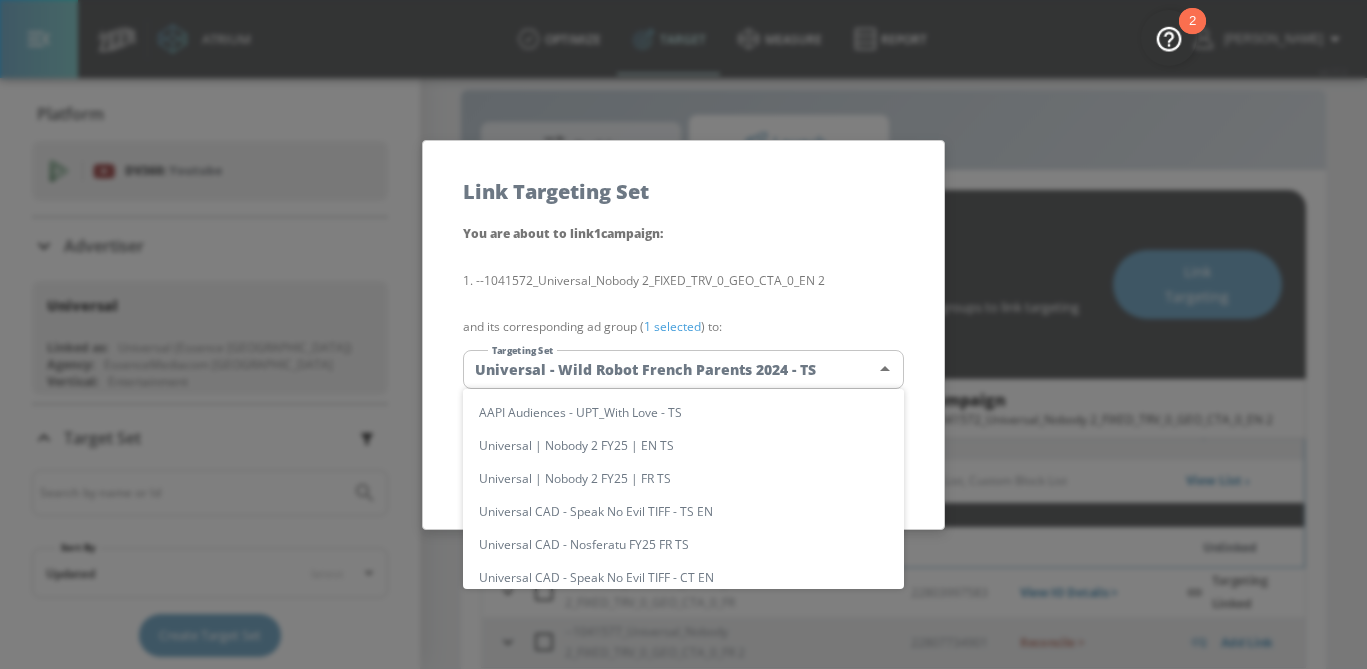 click on "Universal | Nobody 2 FY25 | EN TS" at bounding box center [683, 445] 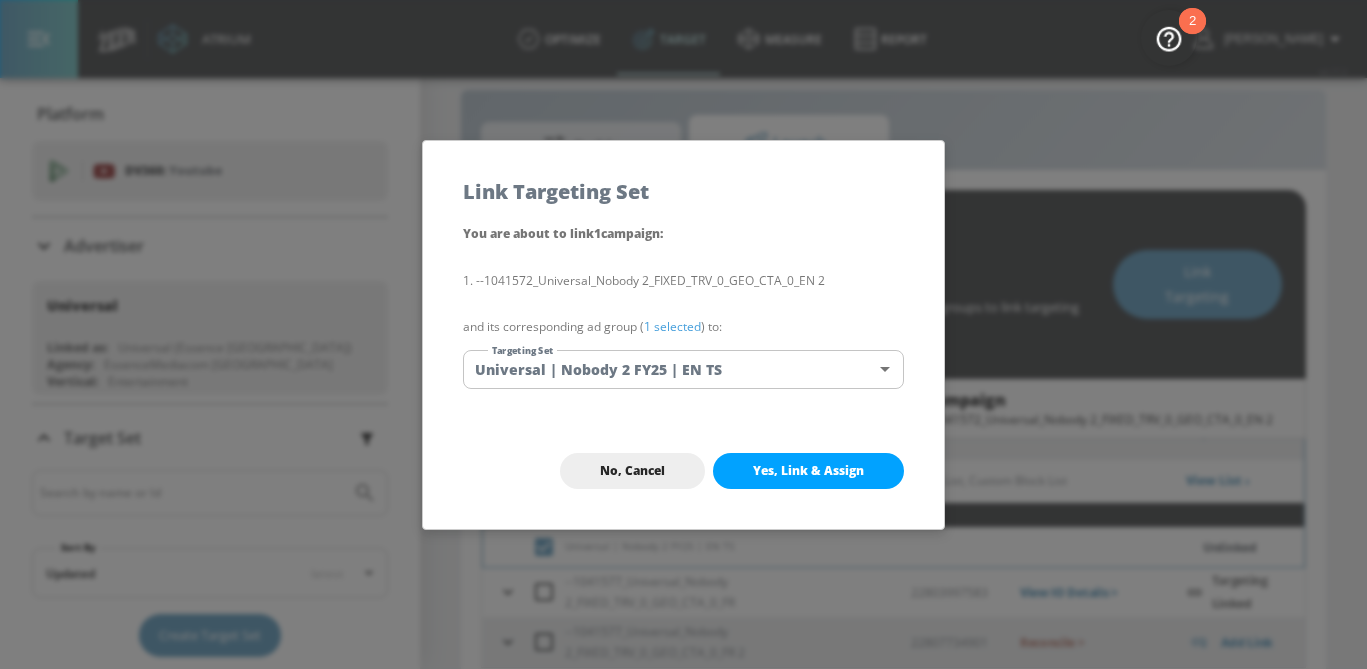 click on "1 selected" at bounding box center (672, 326) 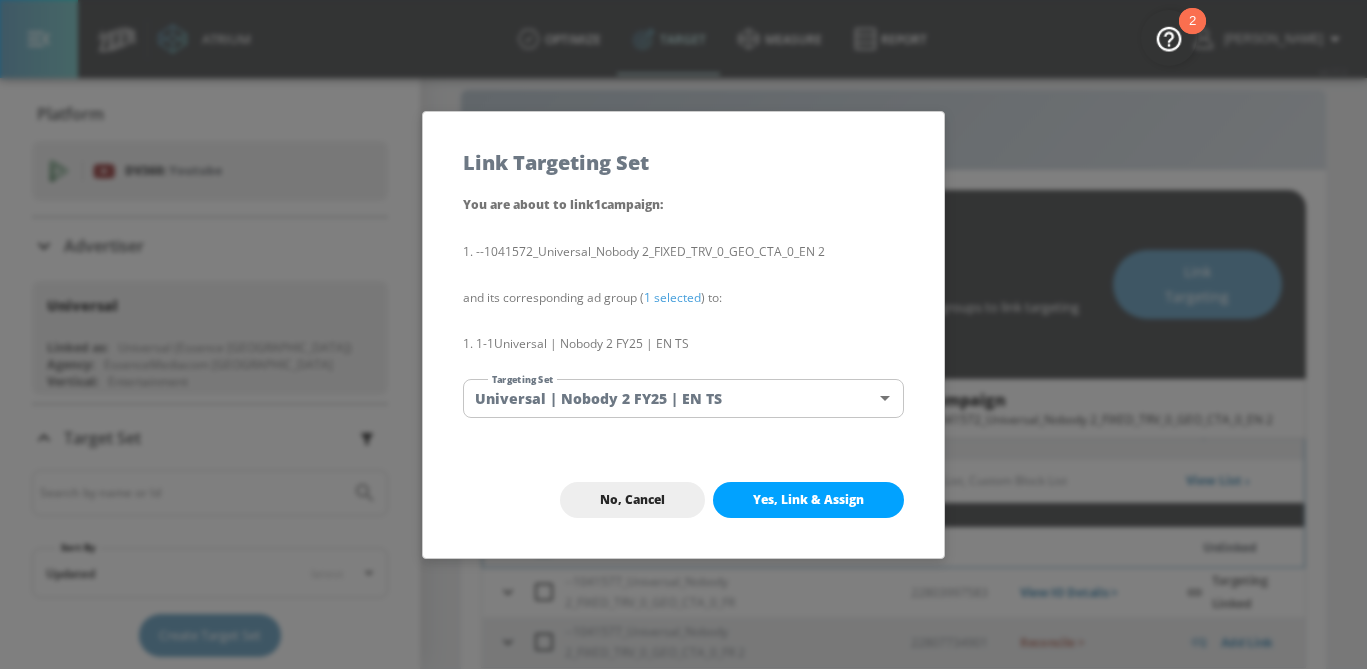 click on "Yes, Link & Assign" at bounding box center [808, 500] 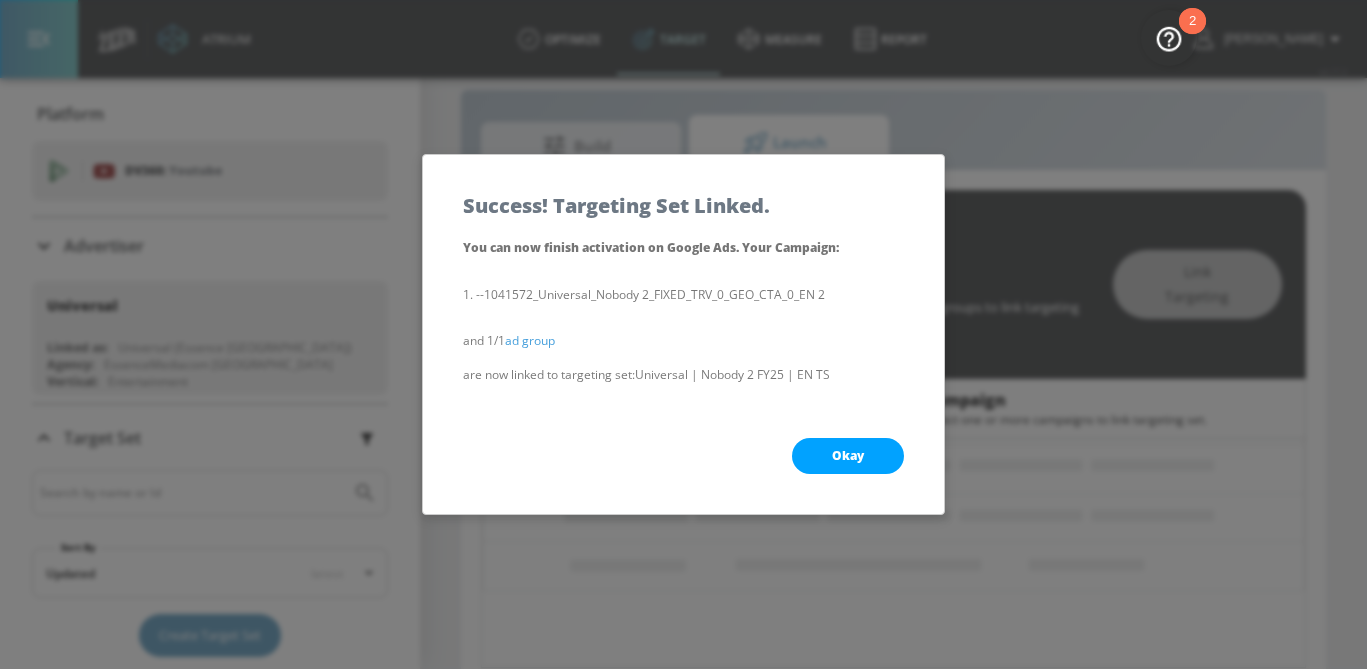 scroll, scrollTop: 229, scrollLeft: 0, axis: vertical 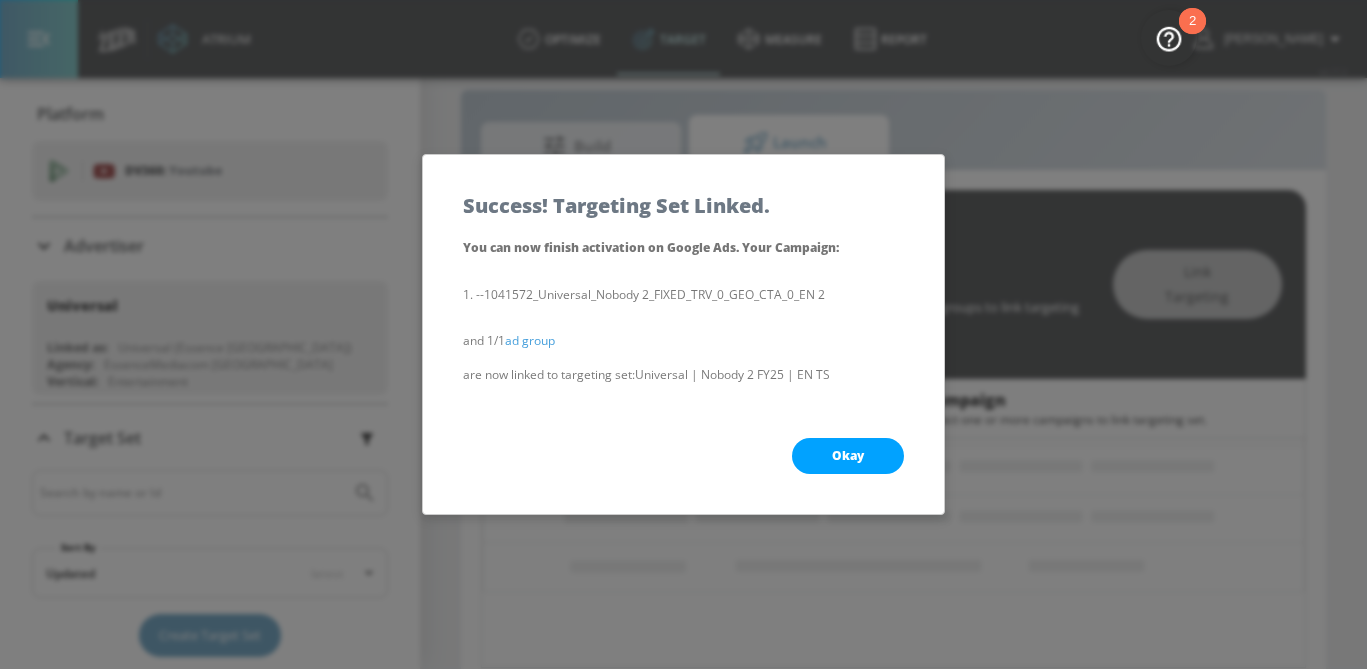 click on "Okay" at bounding box center (848, 456) 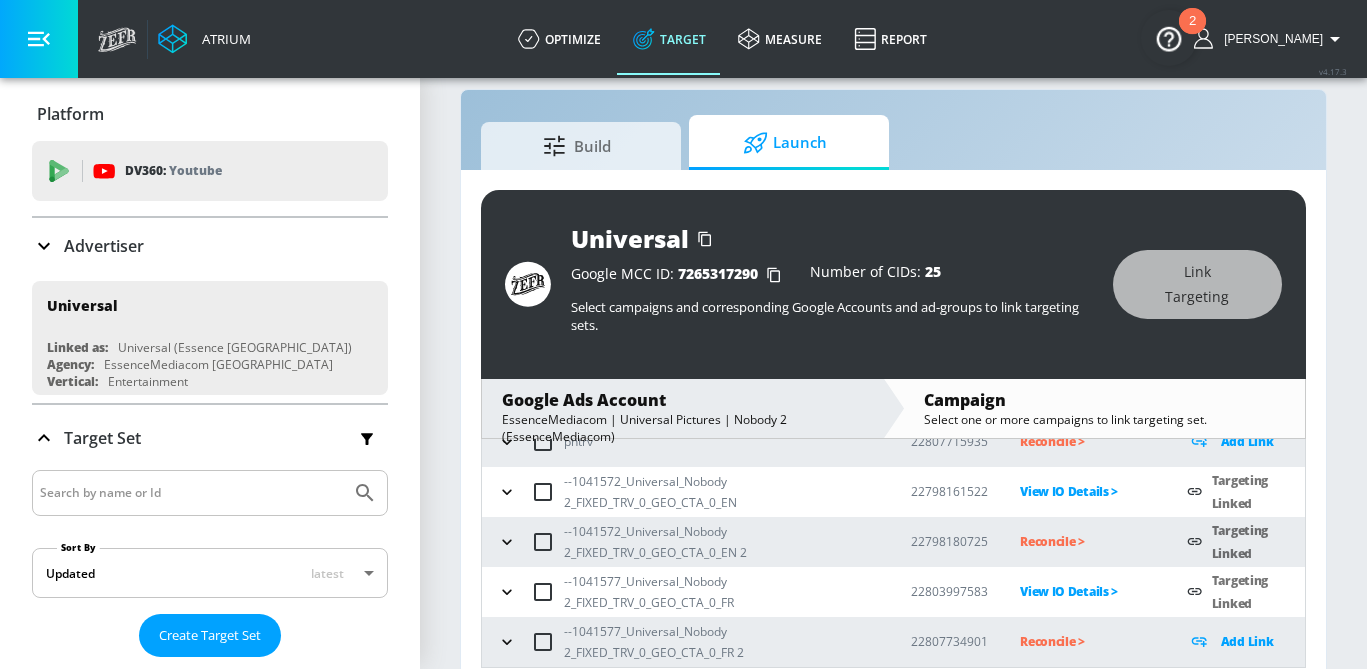 scroll, scrollTop: 125, scrollLeft: 0, axis: vertical 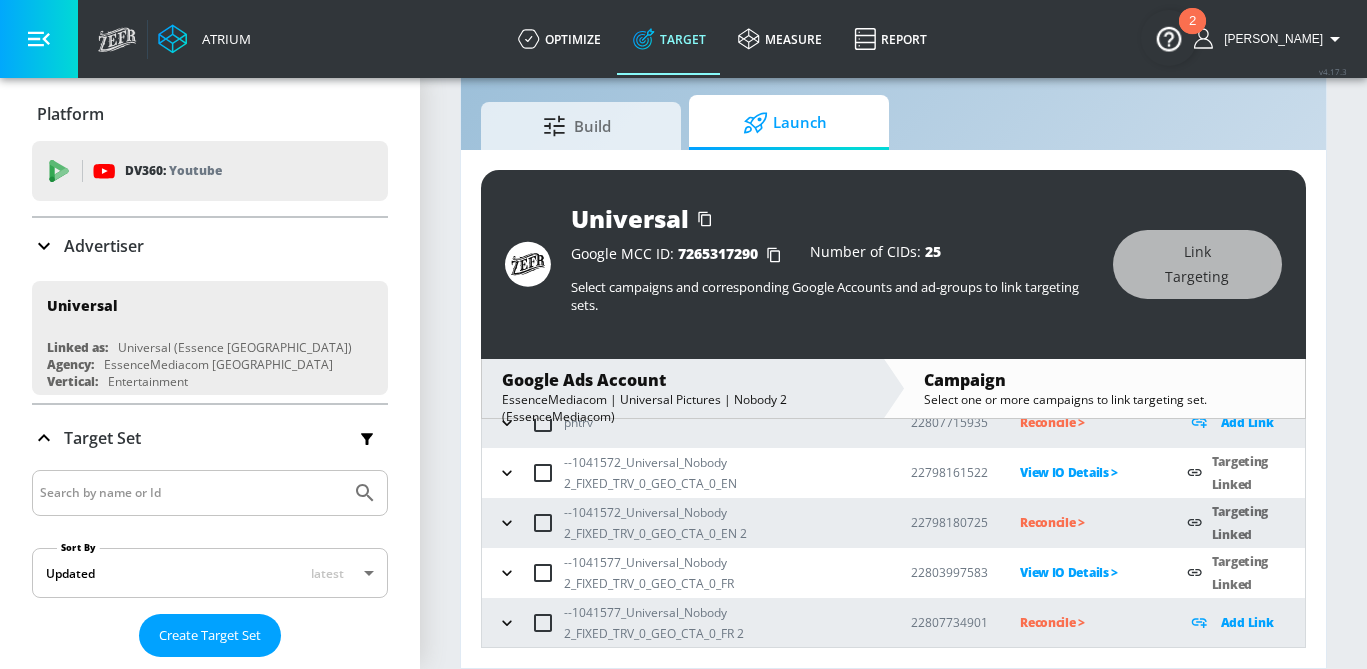 click 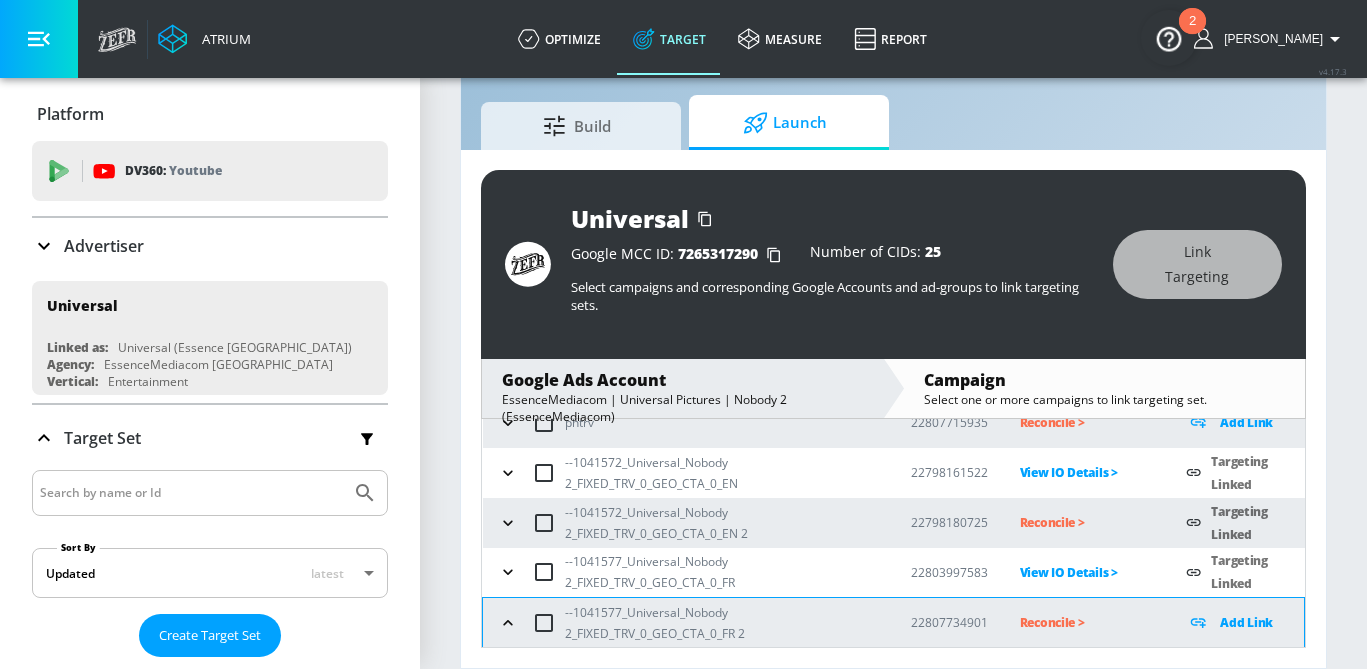 scroll, scrollTop: 234, scrollLeft: 0, axis: vertical 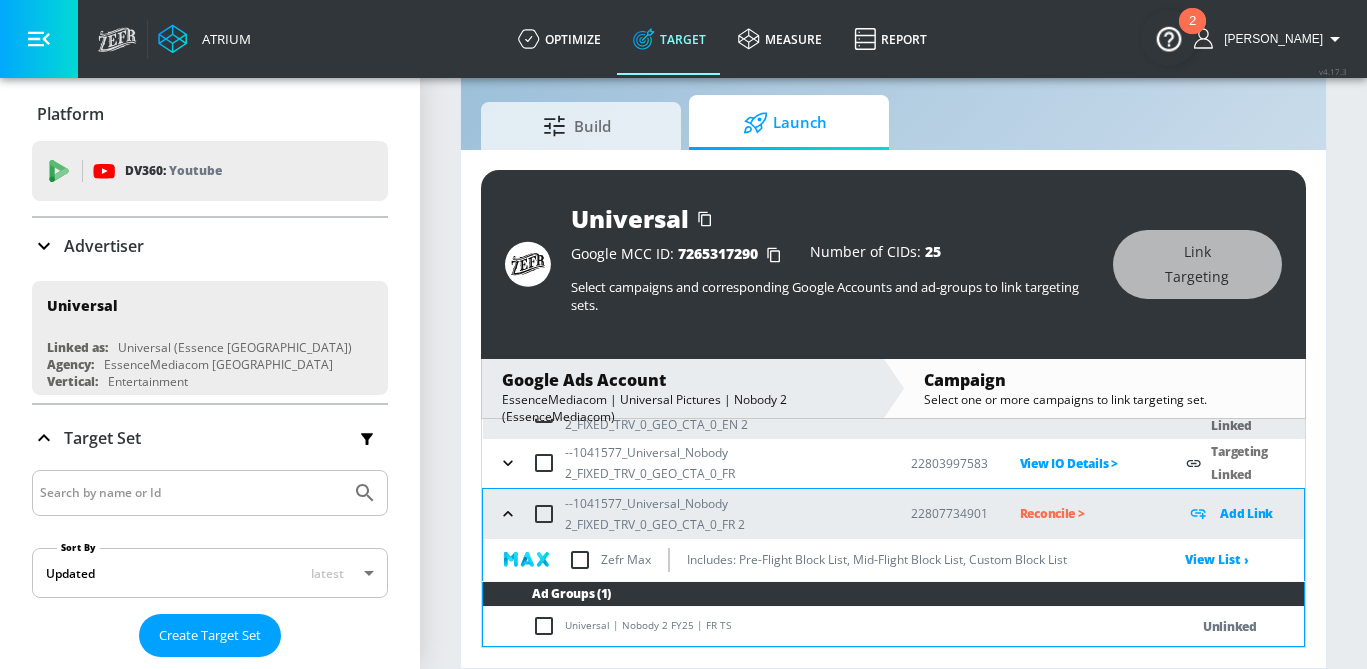 click at bounding box center (548, 626) 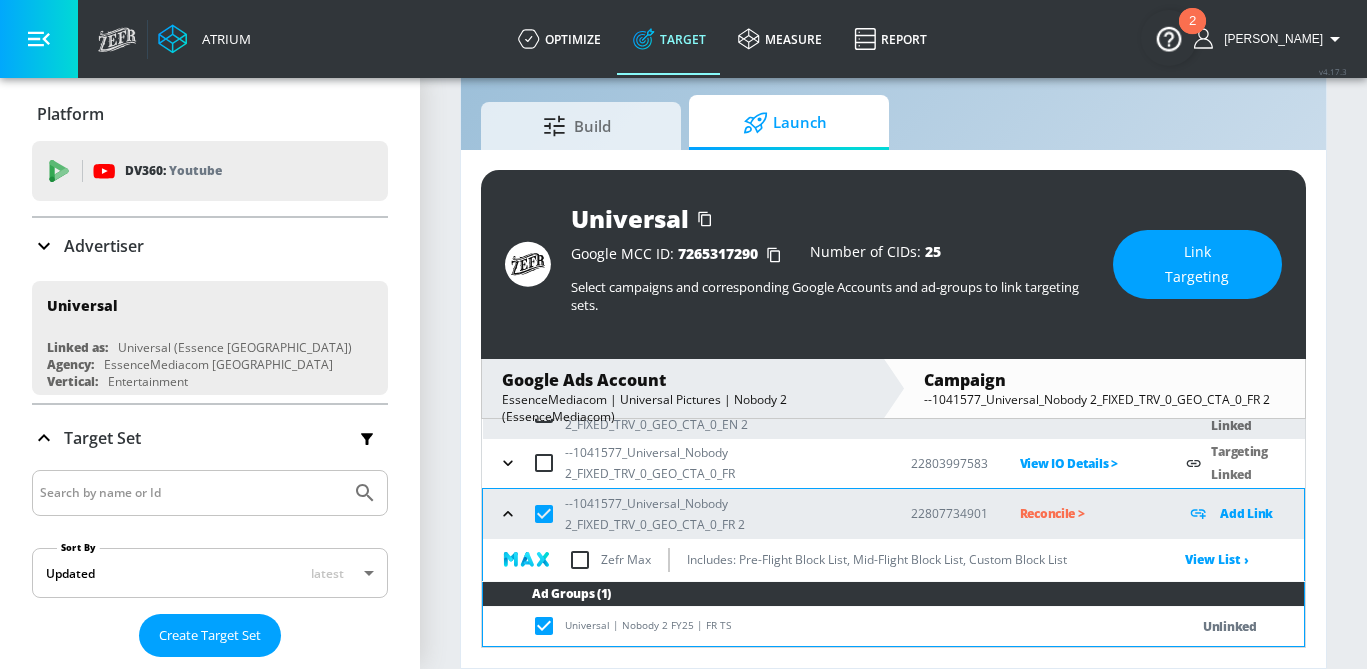 click on "Link Targeting" at bounding box center [1197, 264] 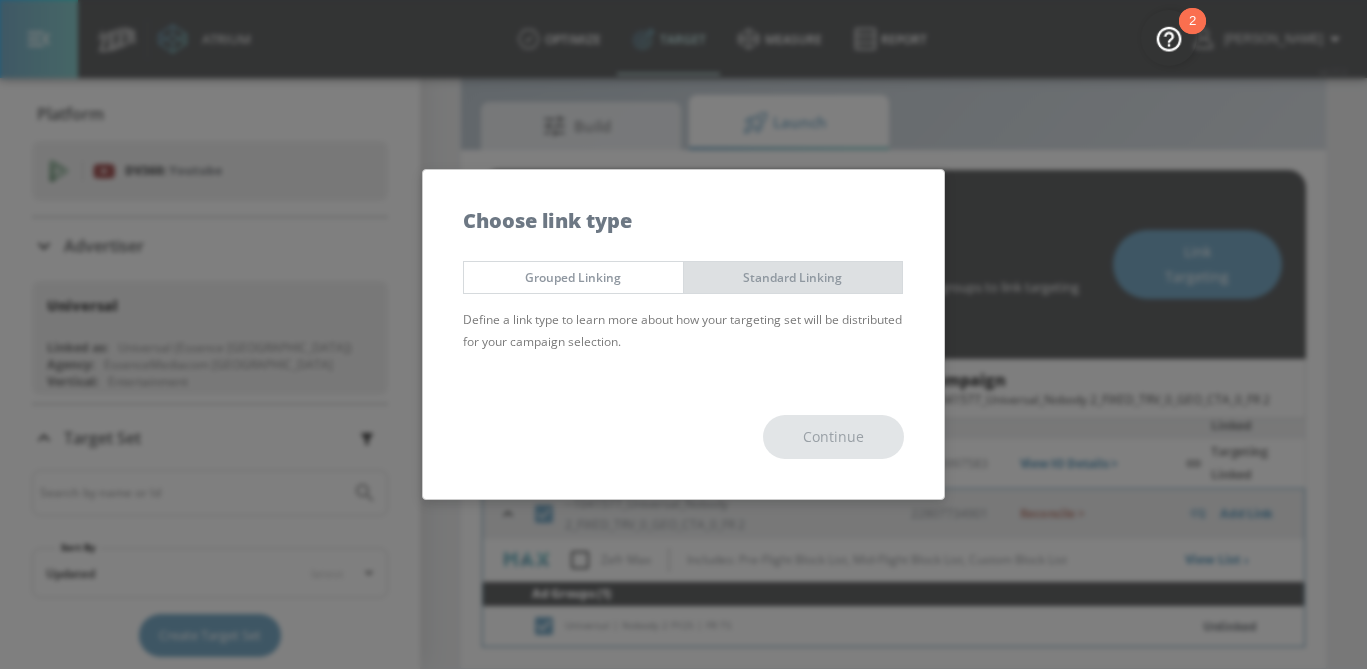 click on "Standard Linking" at bounding box center (793, 277) 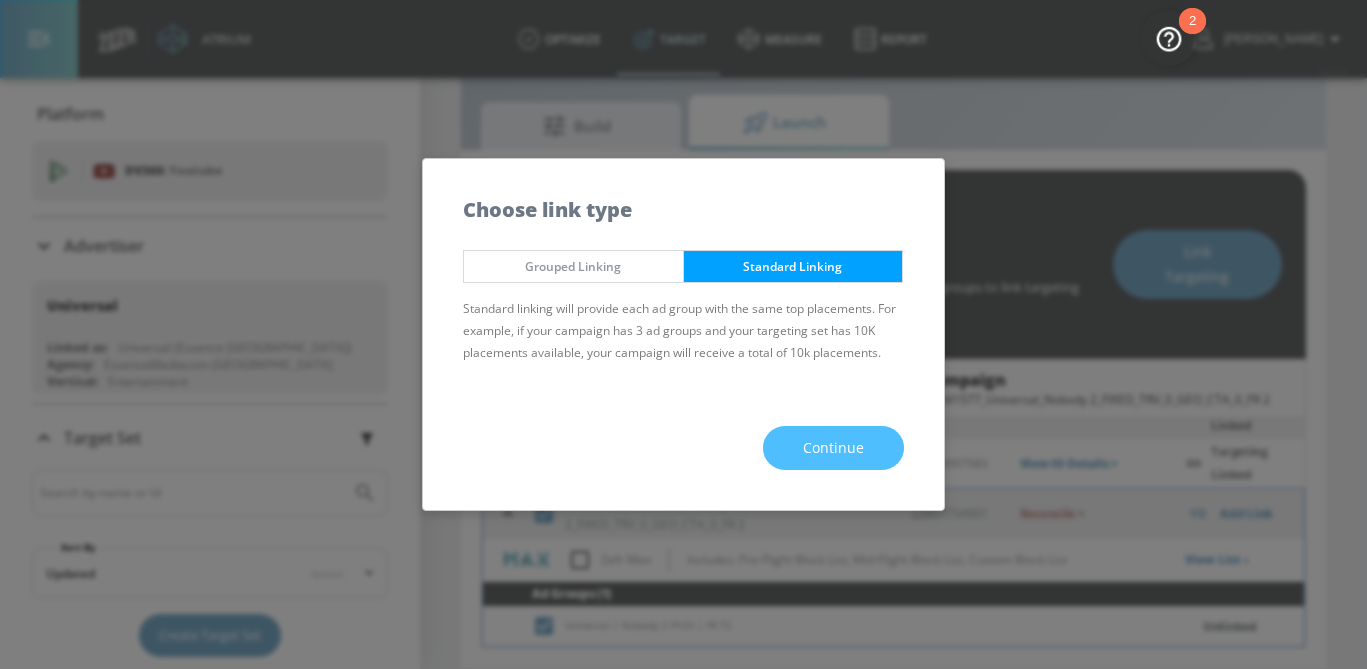 click on "Continue" at bounding box center [833, 448] 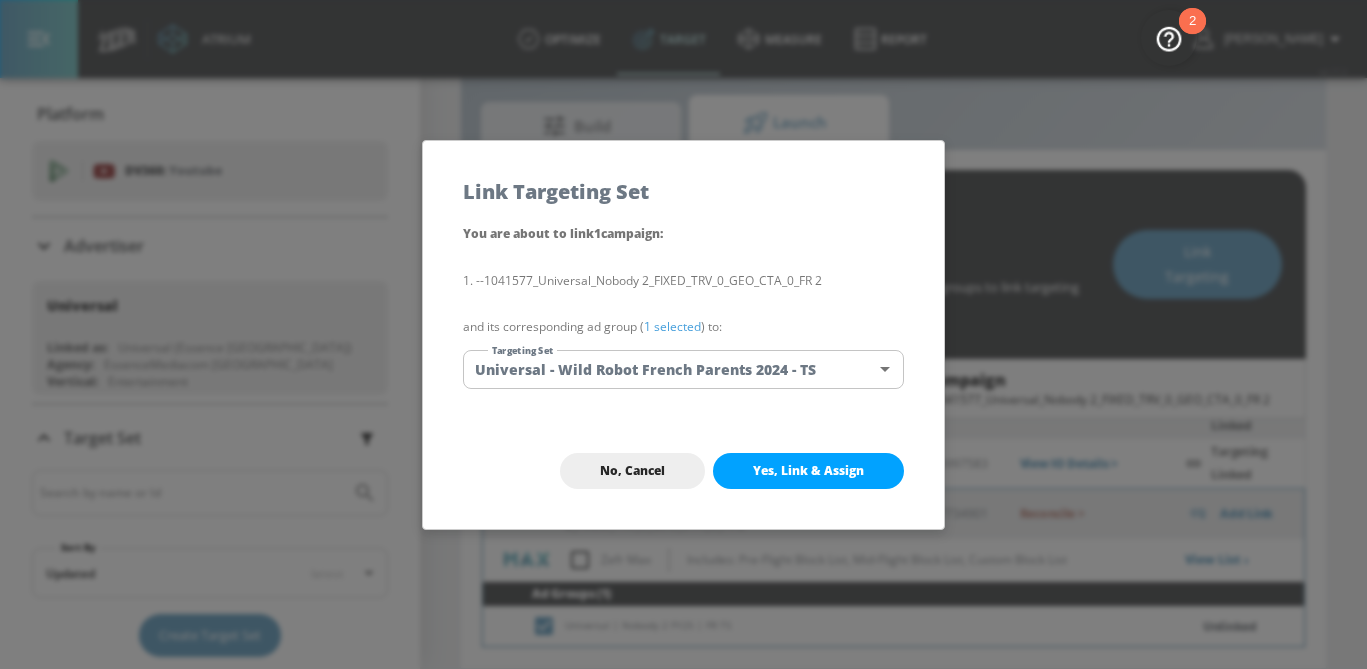 click on "Atrium optimize Target measure Report optimize Target measure Report v 4.17.3 Sammy Platform DV360:   Youtube DV360:   Youtube Advertiser Sort By A-Z asc ​ Add Account Universal Linked as: Universal (Essence Toronto) Agency: EssenceMediacom Toronto  Vertical: Entertainment Stefan TEST YTL USR Q|A Linked as: QA YTL Test Brand Agency: QA Vertical: Healthcare Veronica TEST Linked as: Zefr Demos Agency: veronica TEST Vertical: Other Aracely Test Account 1 Linked as: Zefr Demos Agency: Zefr Vertical: Other Mike Test Account Linked as: Zefr Demos Agency: Mike Test Agency Vertical: Fashion Parry Test Linked as: Zefr Demos Agency: Parry Test Vertical: Music KZ Test  Linked as: Zefr Demos Agency: Kaitlin test  Vertical: Other Casey C Test Account Linked as: Zefr Demos Agency: Sterling Cooper Vertical: CPG (Consumer Packaged Goods) alicyn test Linked as: Zefr Demos Agency: alicyn test Vertical: Healthcare Test Linked as: Zefr Demos Agency: Test Vertical: Travel Shaq Test Account Linked as: Zefr Demos Agency: Zefr" at bounding box center (683, 311) 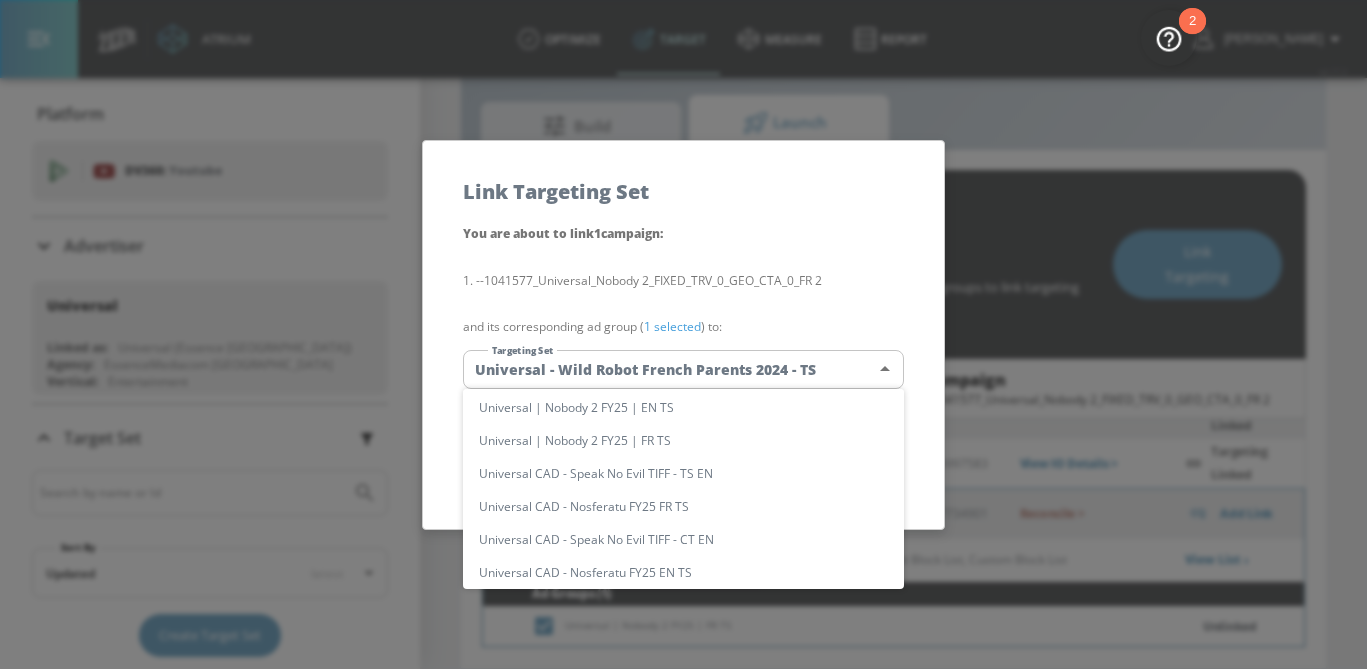 scroll, scrollTop: 1028, scrollLeft: 0, axis: vertical 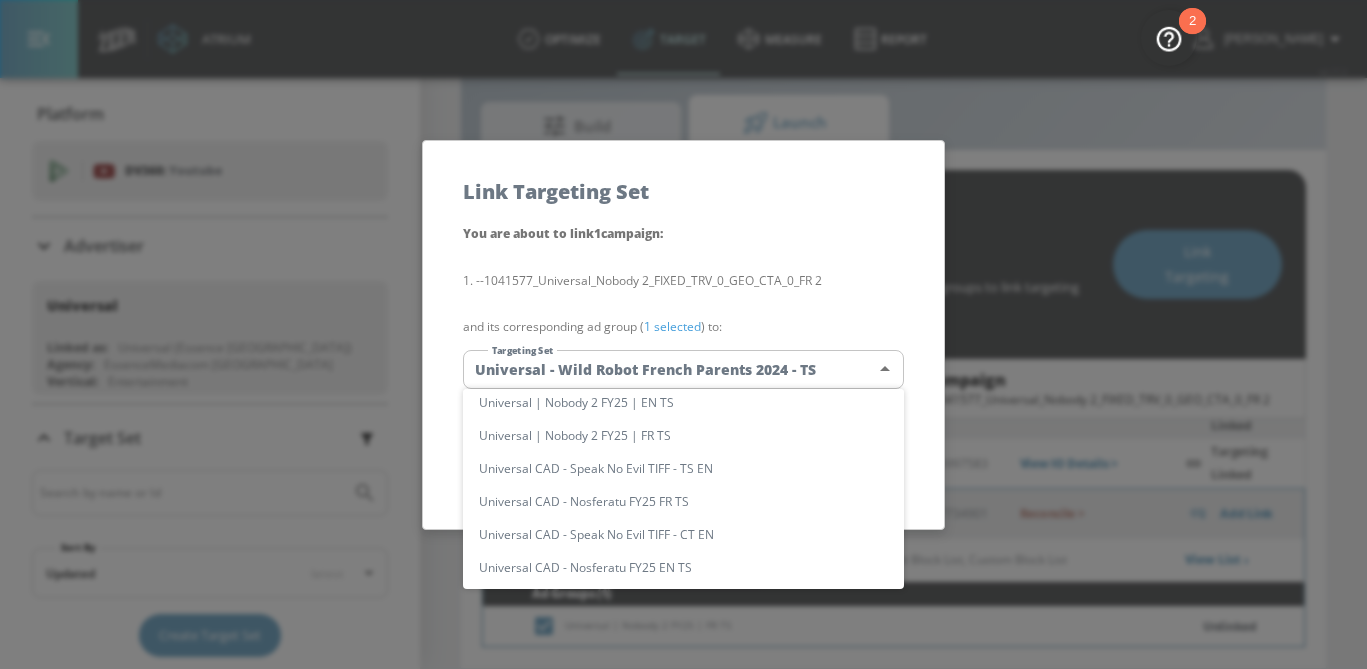 click on "Universal | Nobody 2 FY25 | FR TS" at bounding box center (683, 435) 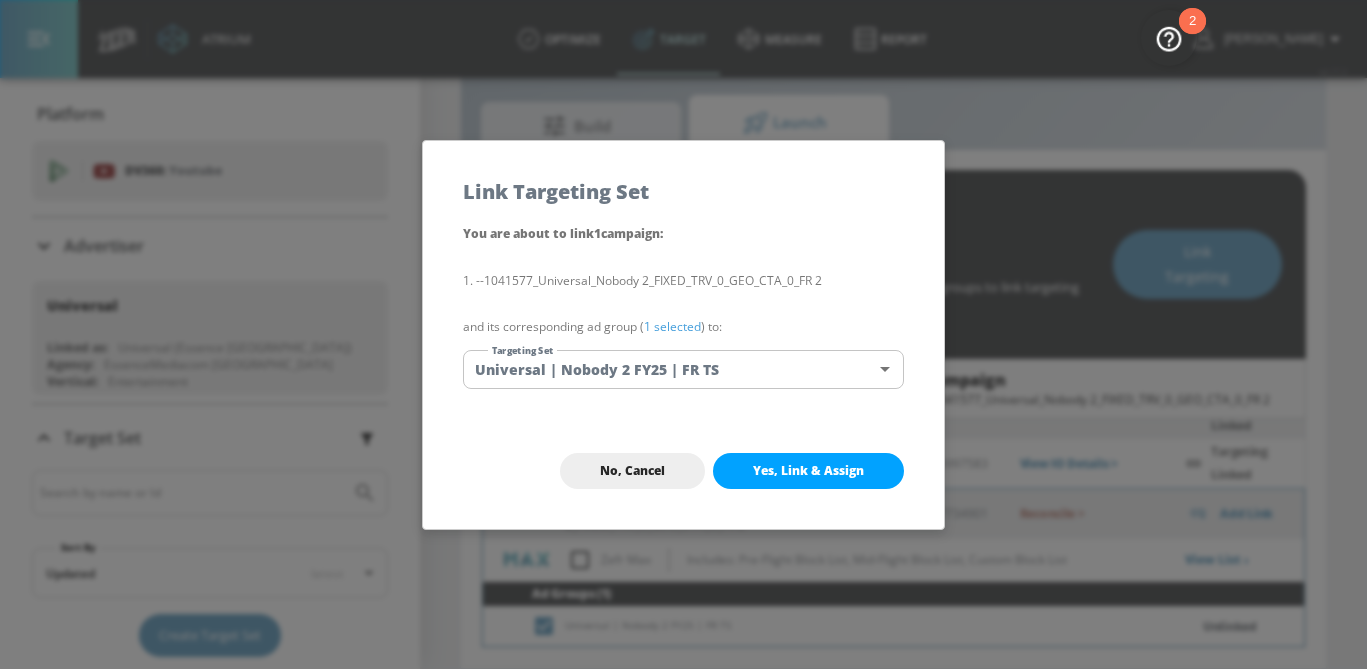 click on "1 selected" at bounding box center [672, 326] 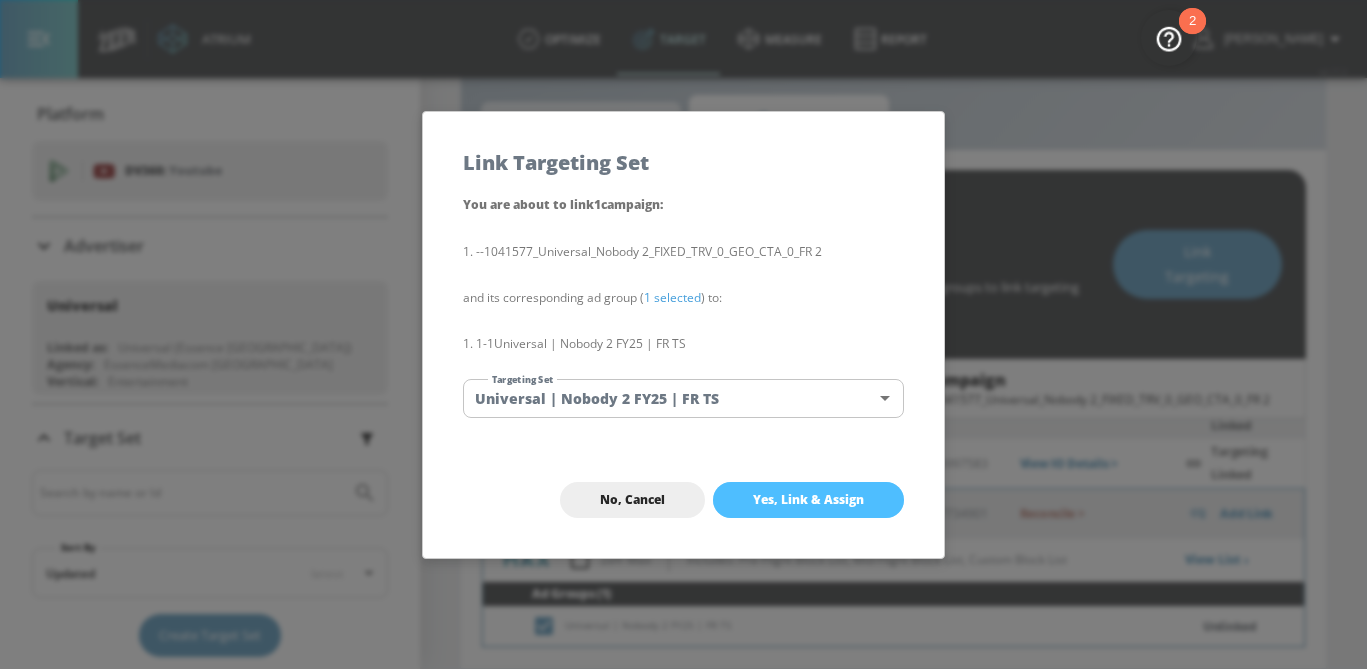 click on "Yes, Link & Assign" at bounding box center (808, 500) 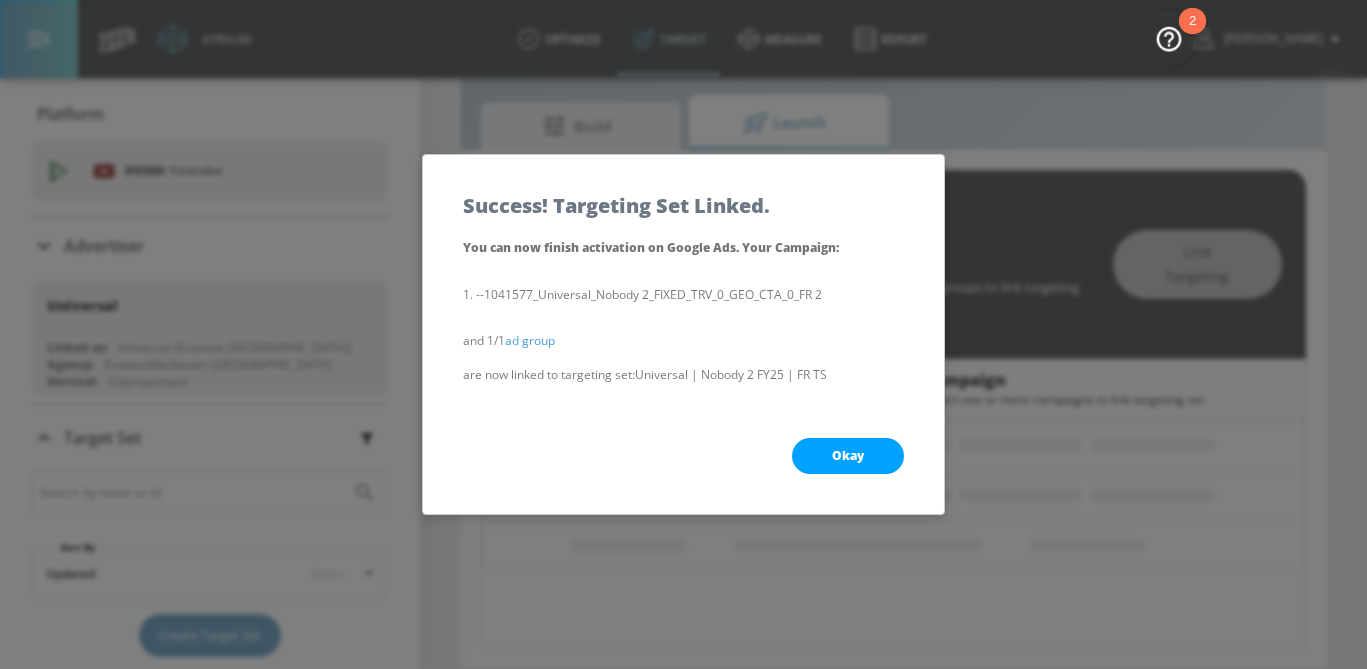 scroll, scrollTop: 229, scrollLeft: 0, axis: vertical 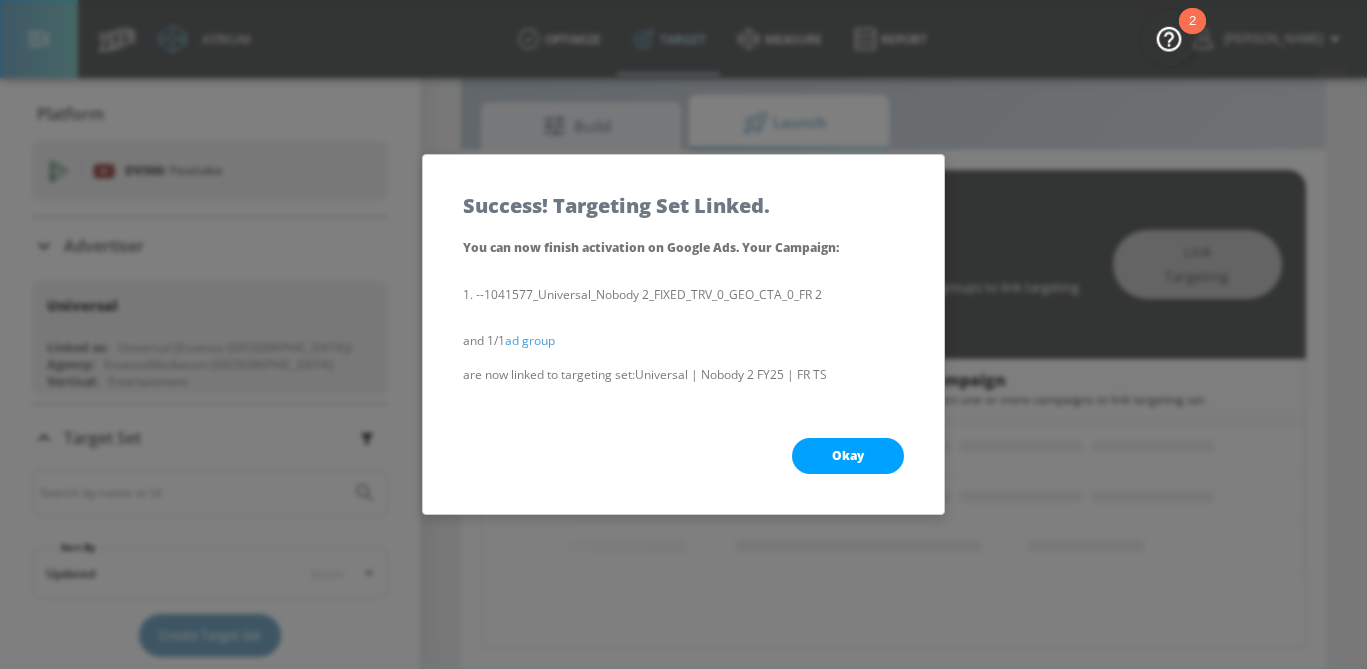 click on "Okay" at bounding box center [848, 456] 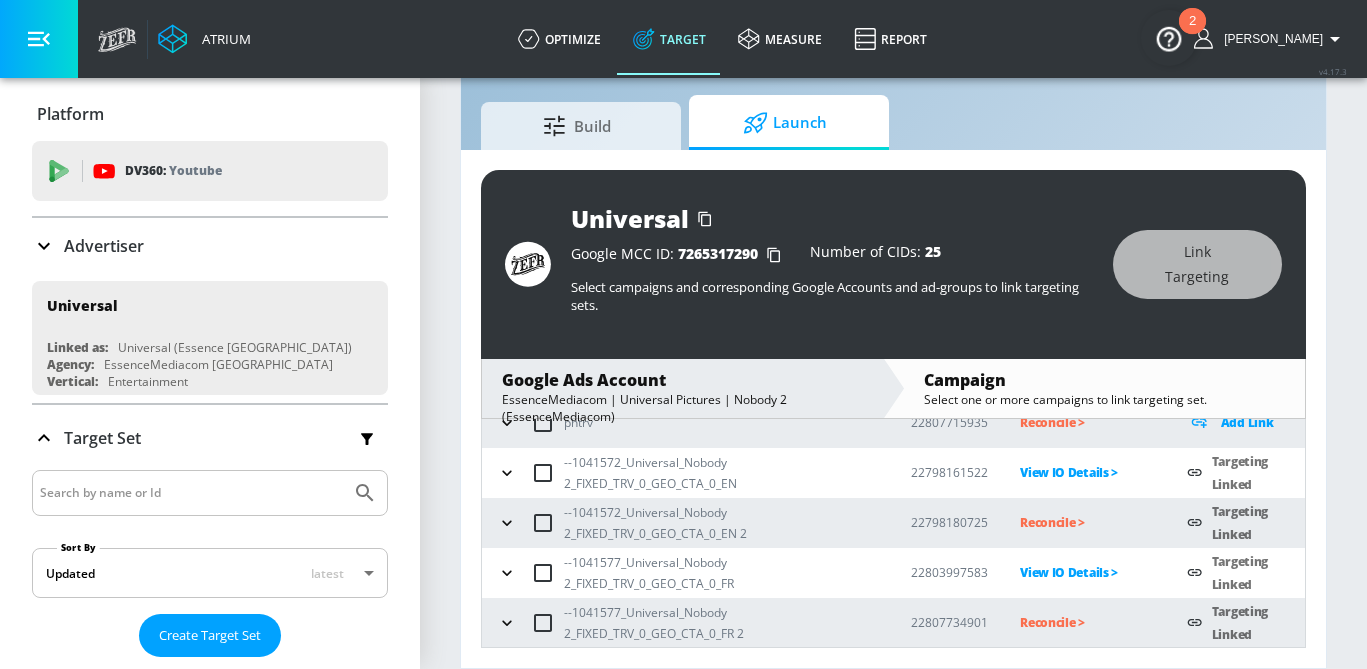 scroll, scrollTop: 77, scrollLeft: 0, axis: vertical 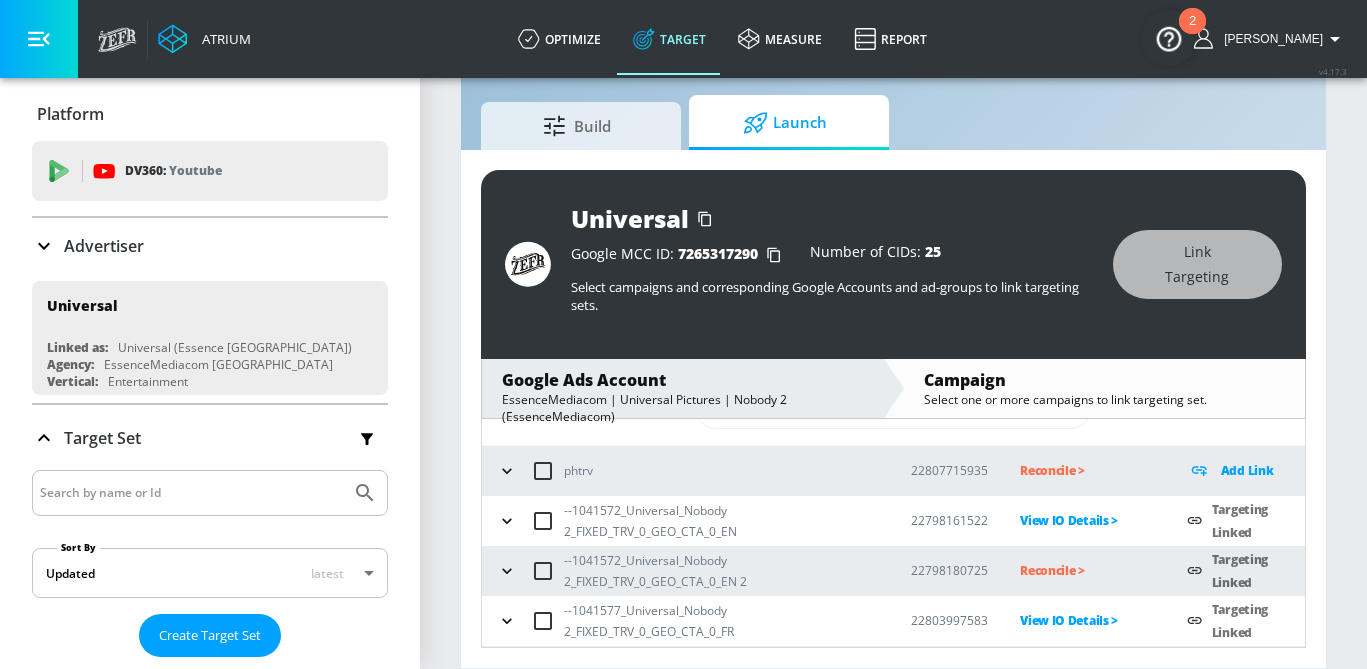 click on "Reconcile >" at bounding box center (1087, 570) 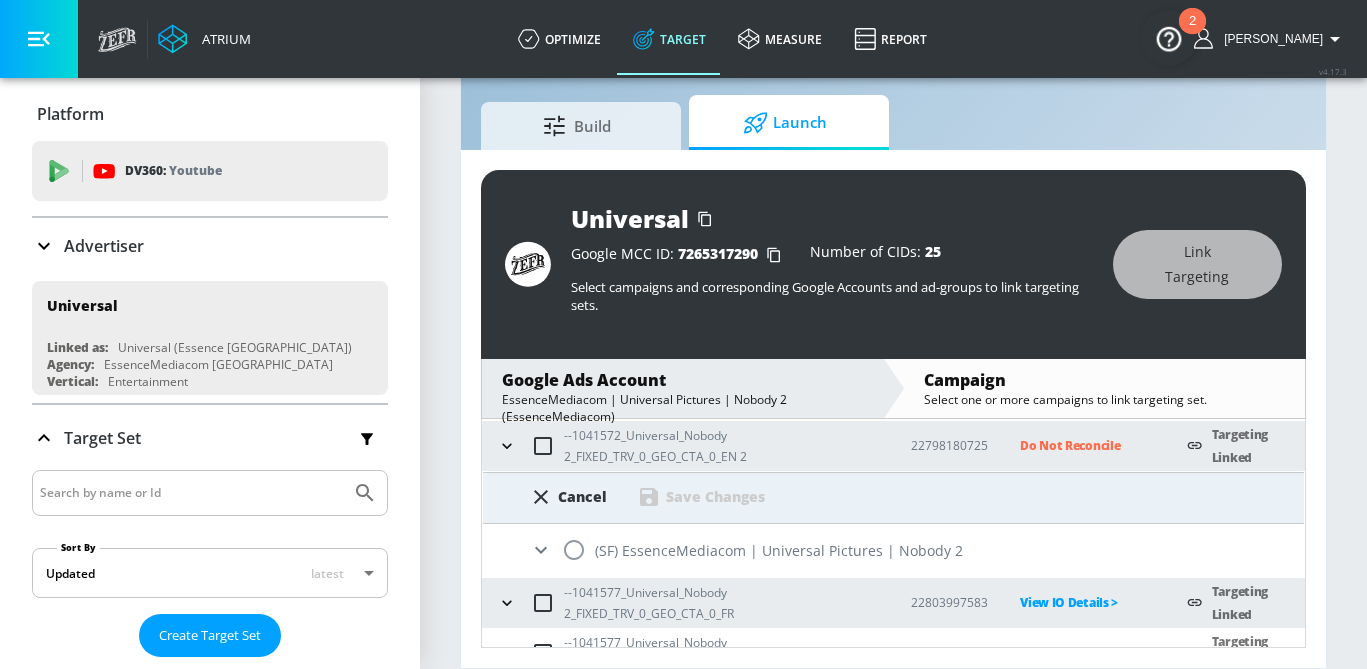 scroll, scrollTop: 204, scrollLeft: 0, axis: vertical 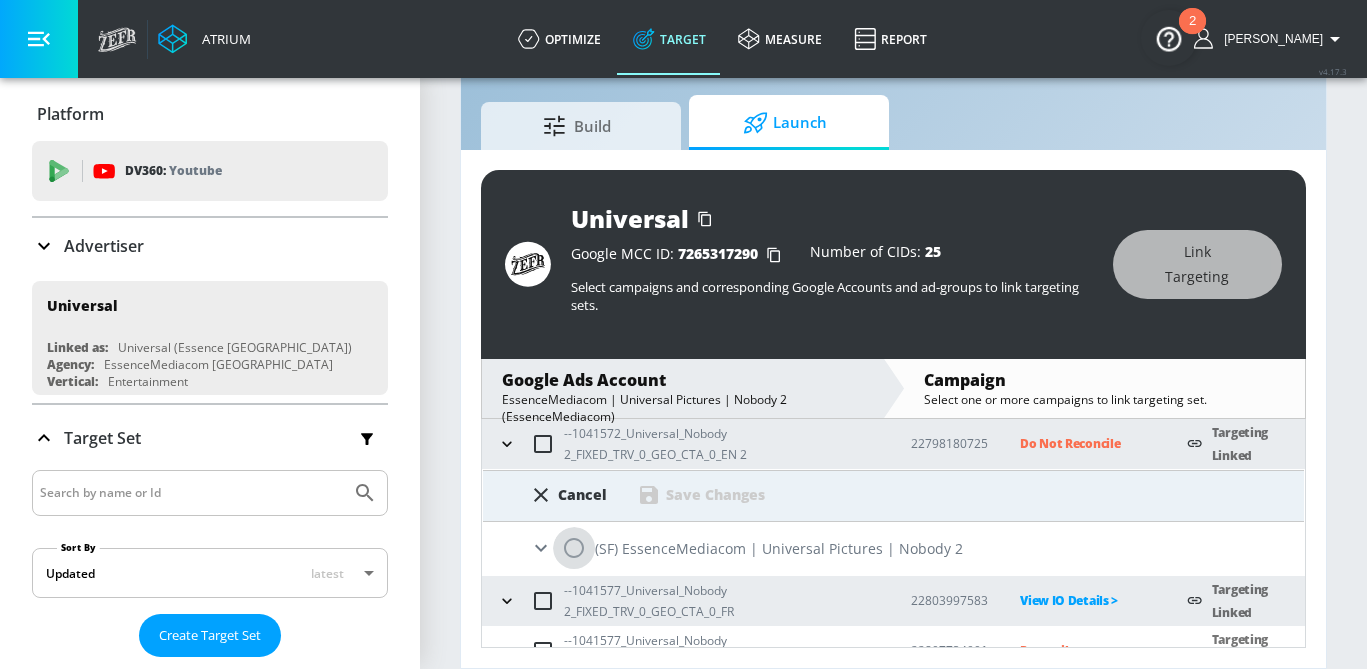 click at bounding box center (574, 548) 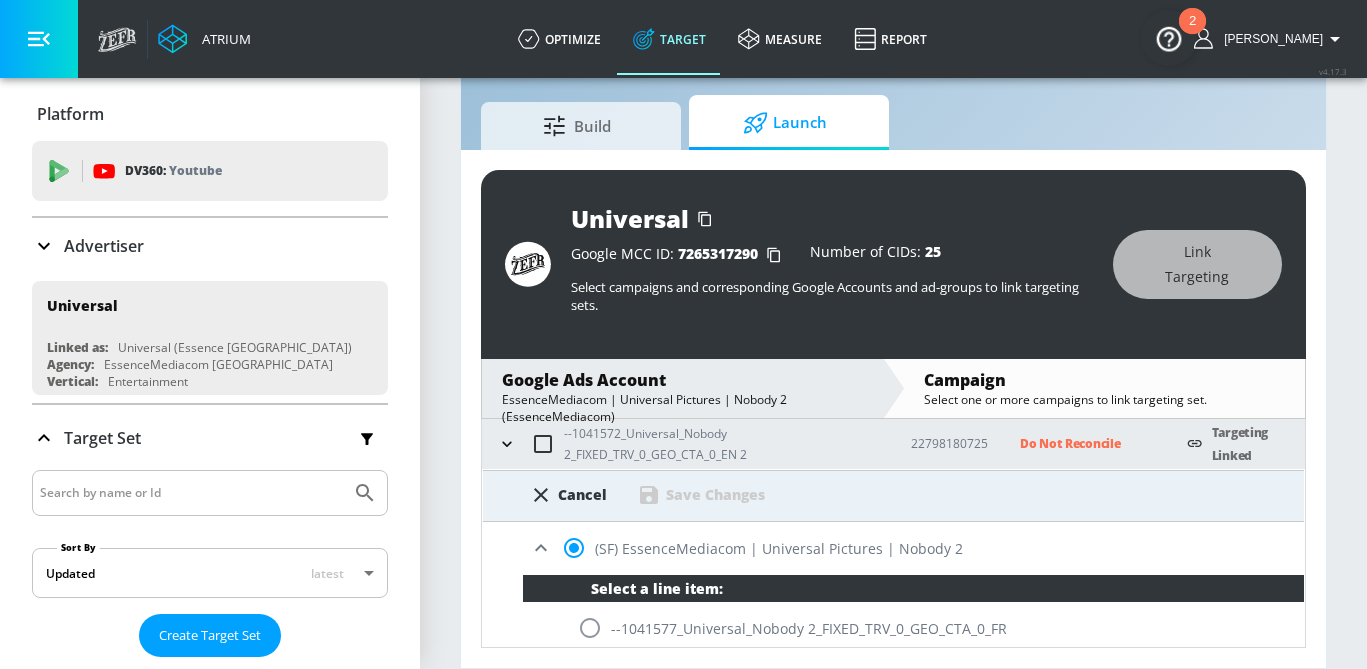 scroll, scrollTop: 285, scrollLeft: 0, axis: vertical 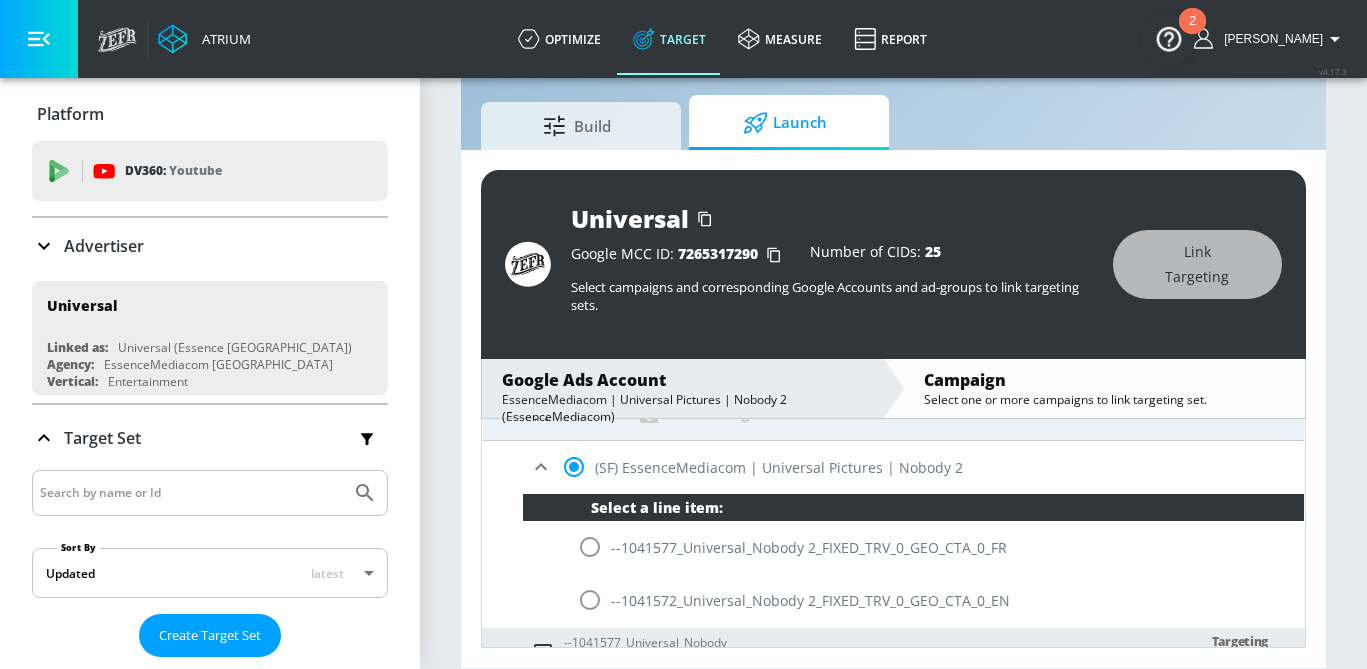 click at bounding box center [590, 600] 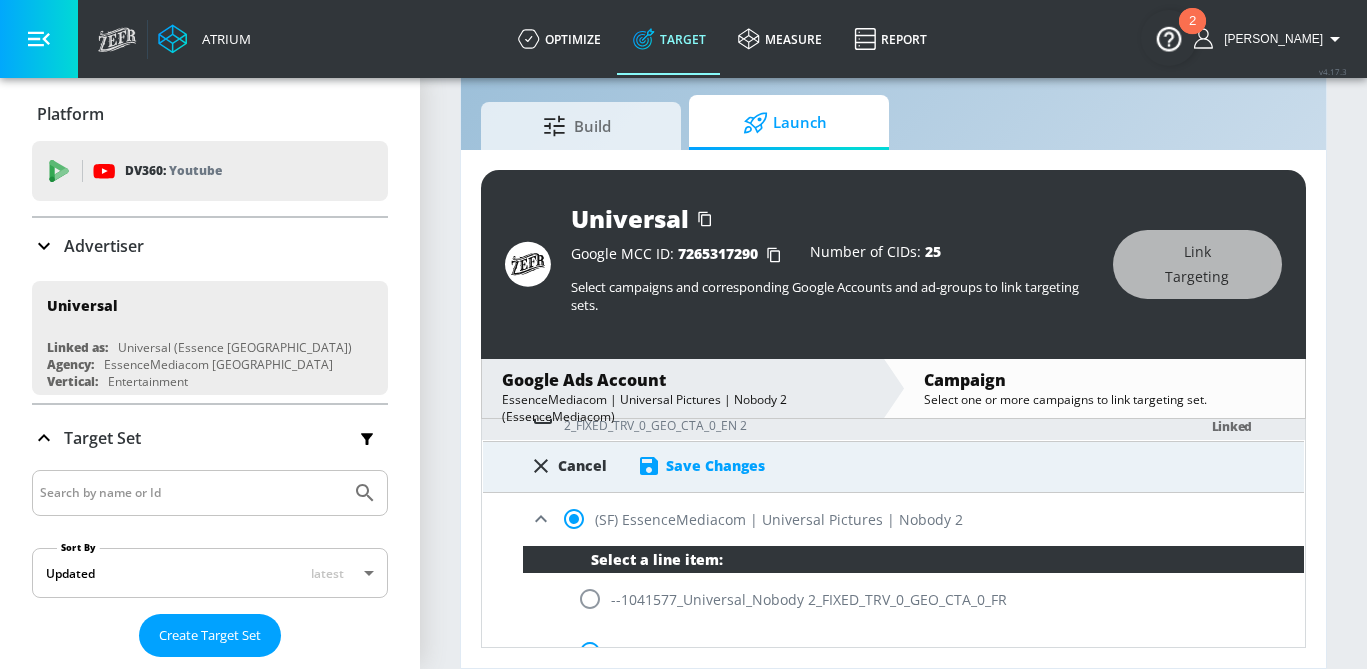 scroll, scrollTop: 225, scrollLeft: 0, axis: vertical 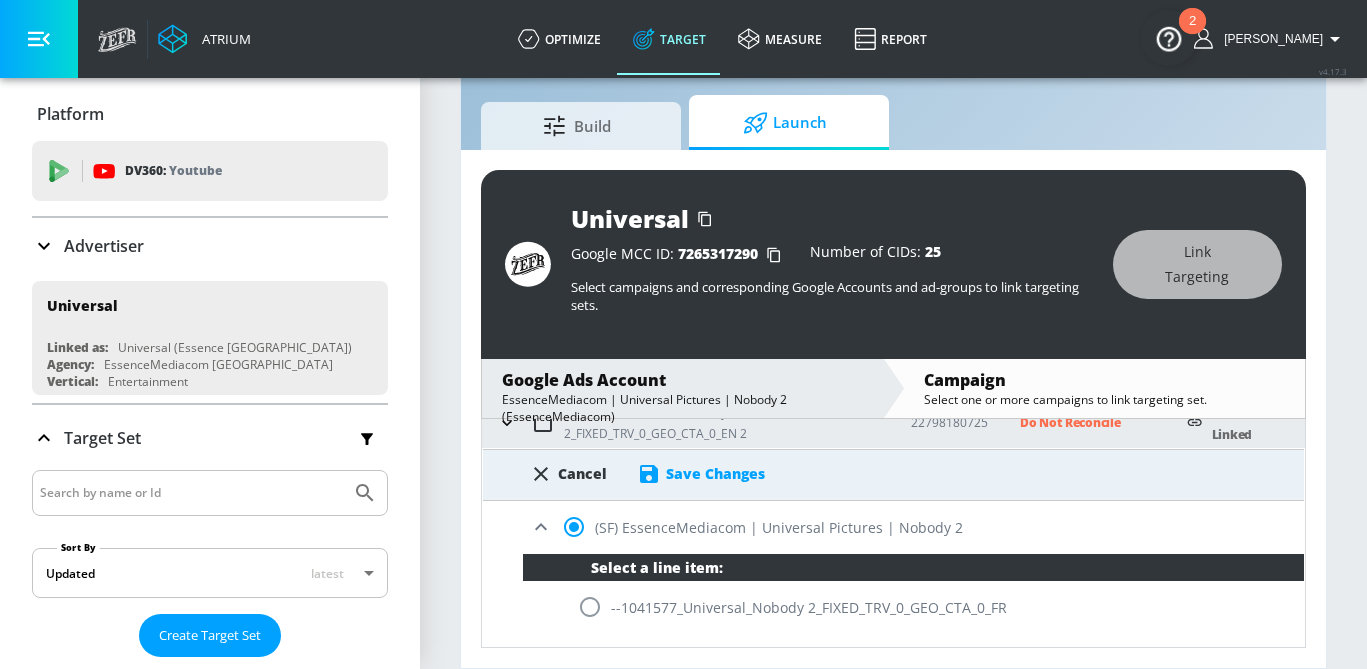 click on "Save Changes" at bounding box center (715, 473) 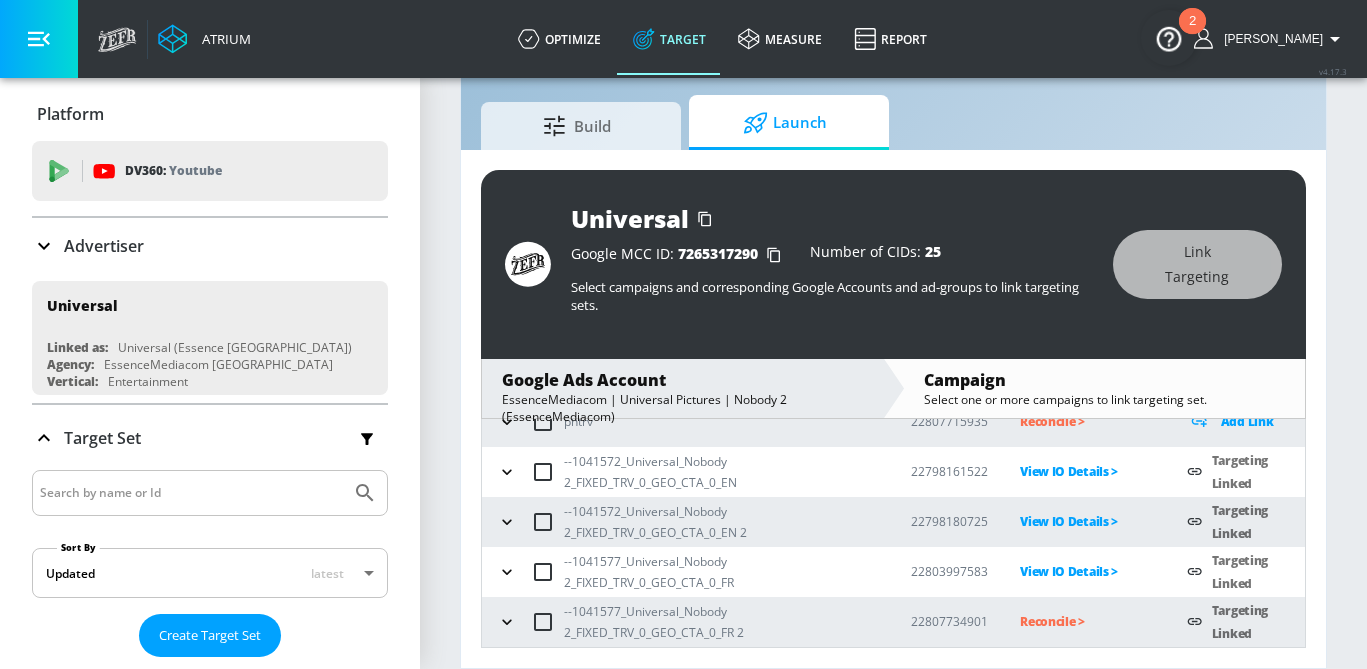 scroll, scrollTop: 125, scrollLeft: 0, axis: vertical 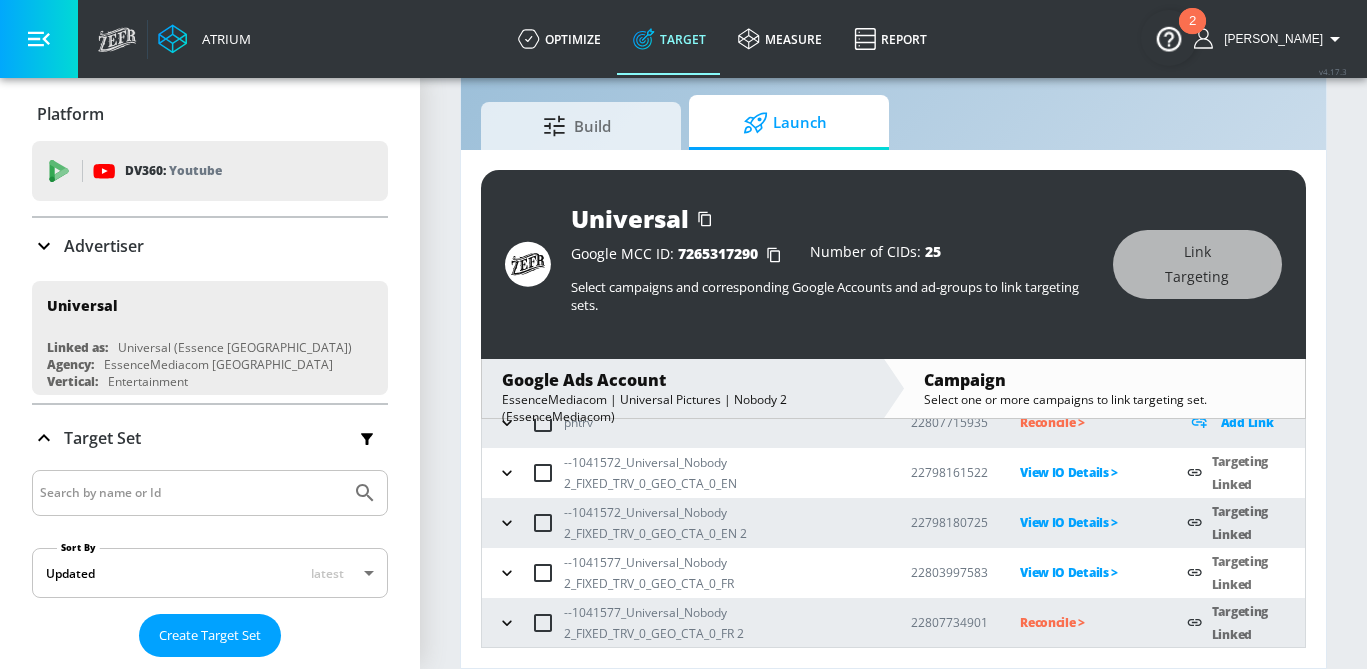 click on "Reconcile >" at bounding box center (1087, 622) 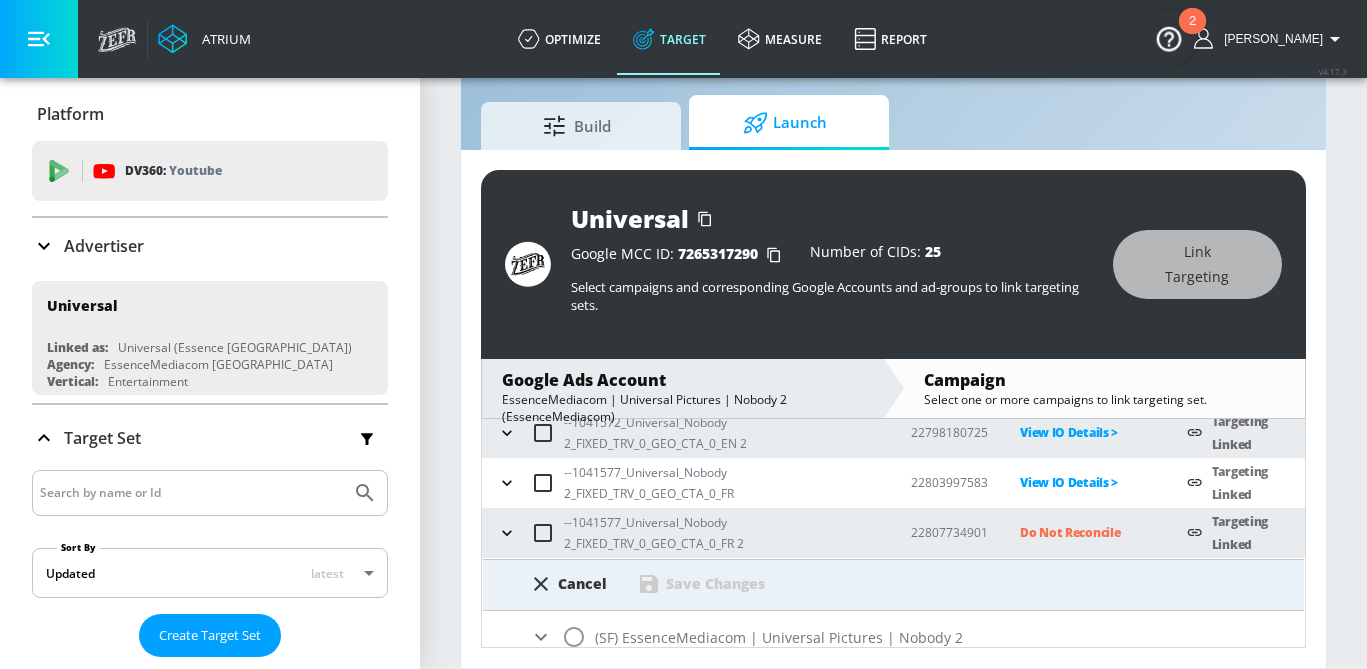 click at bounding box center (574, 637) 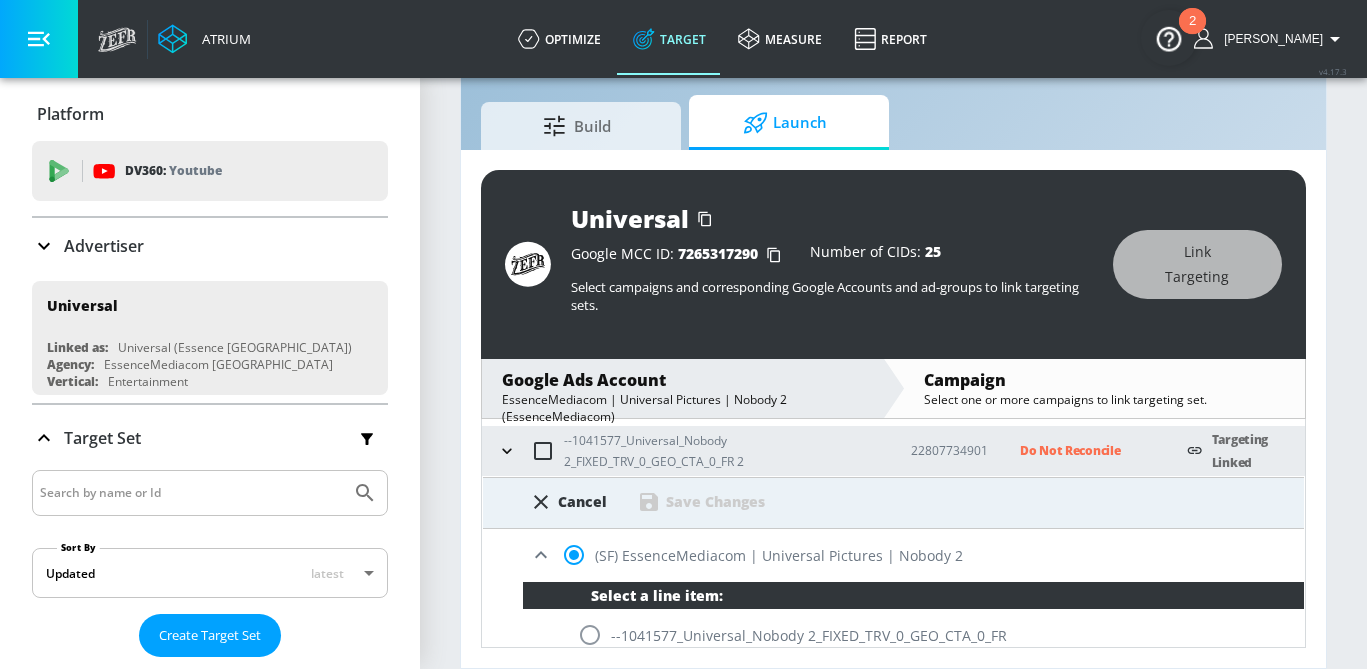scroll, scrollTop: 365, scrollLeft: 0, axis: vertical 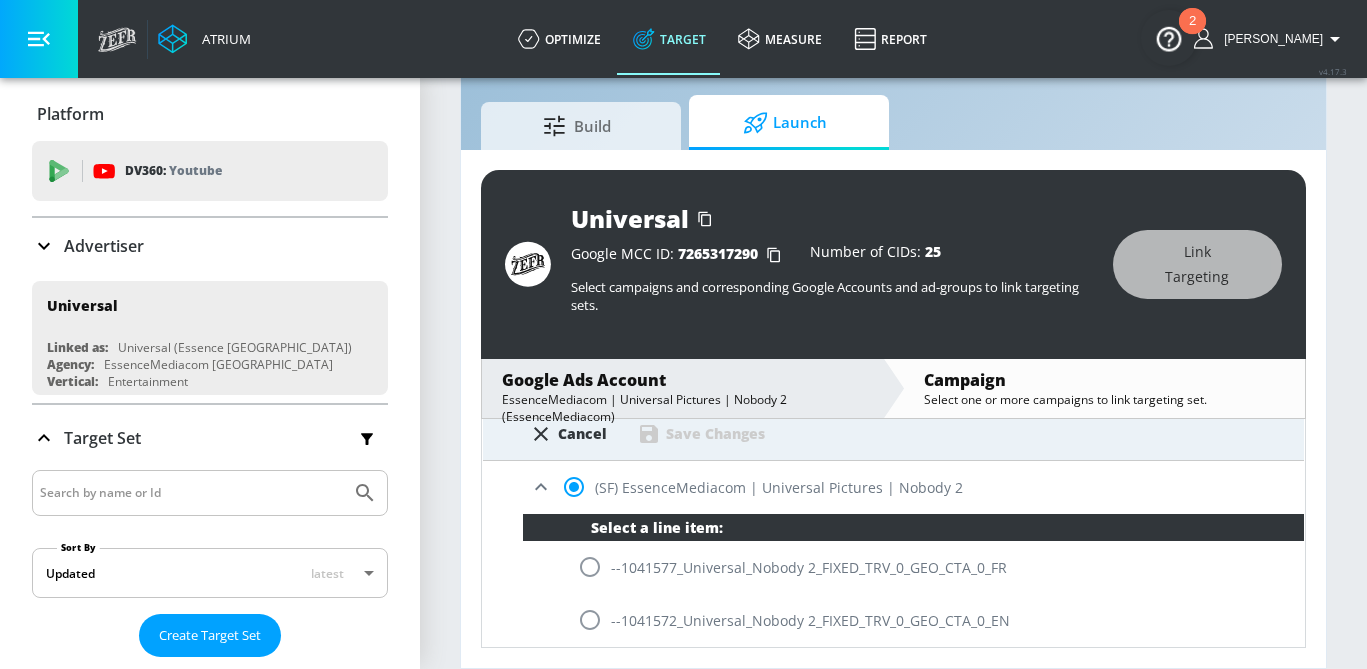click at bounding box center (590, 567) 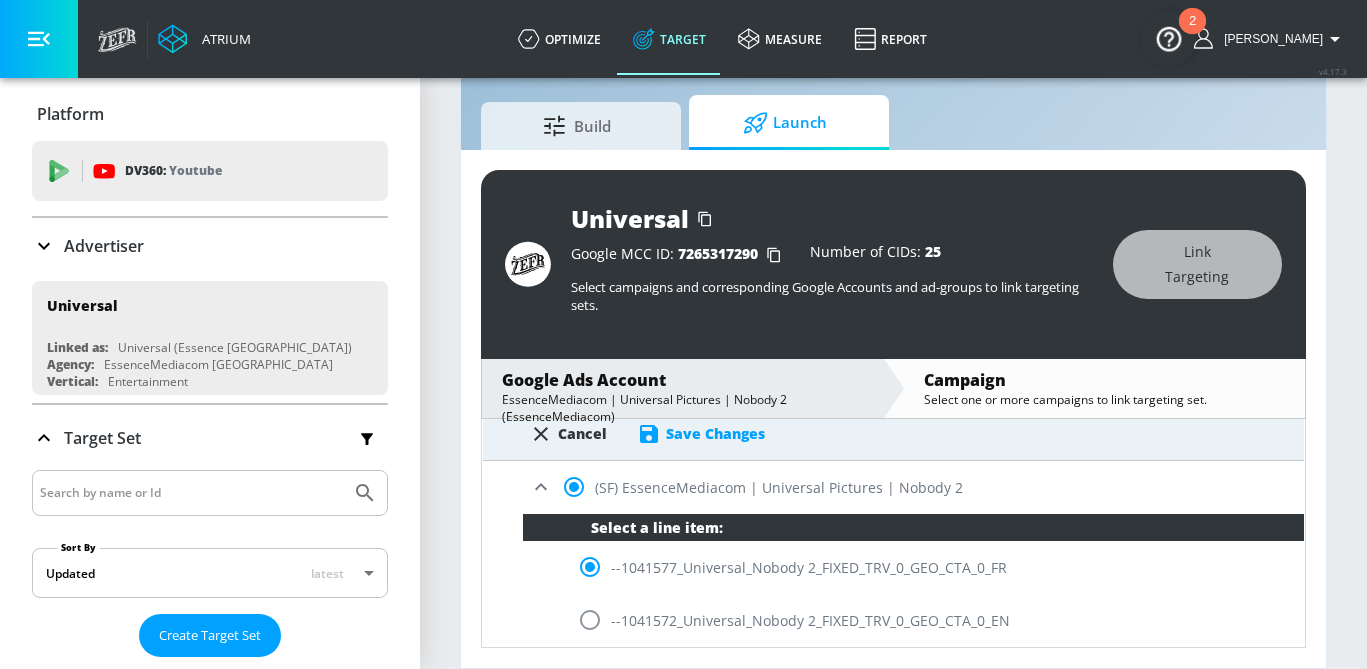scroll, scrollTop: 285, scrollLeft: 0, axis: vertical 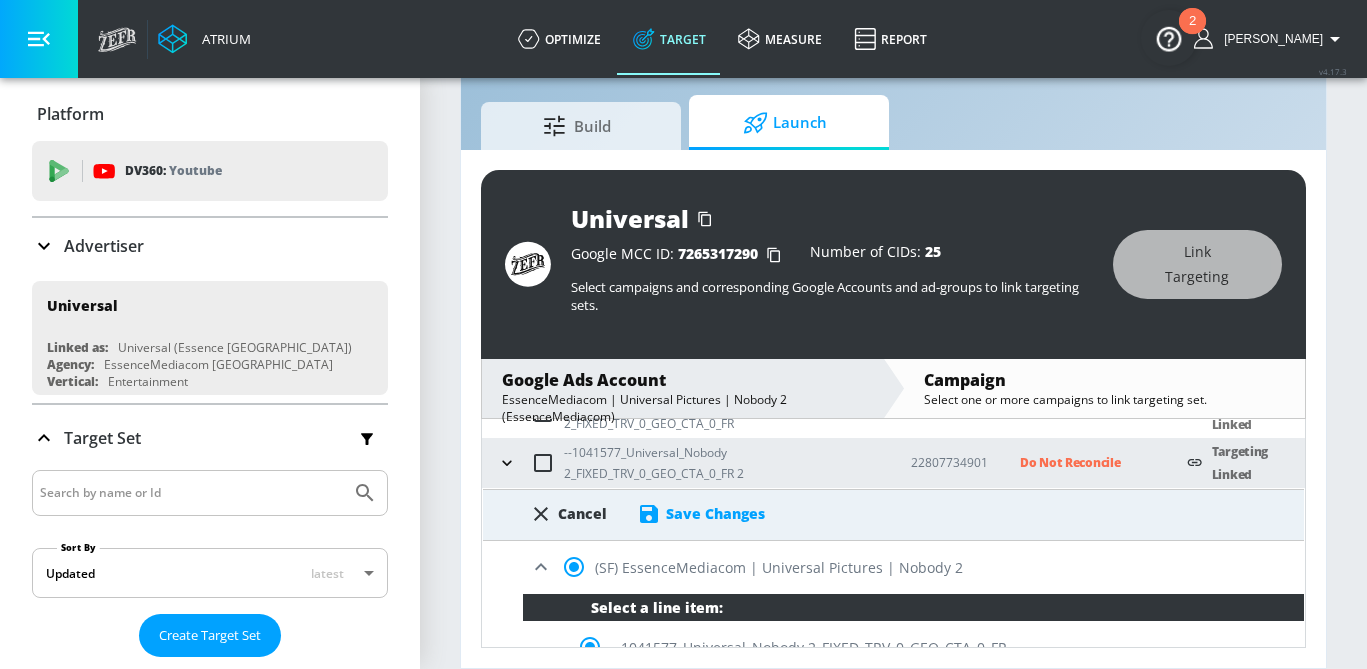 click on "Cancel Save Changes" at bounding box center [893, 508] 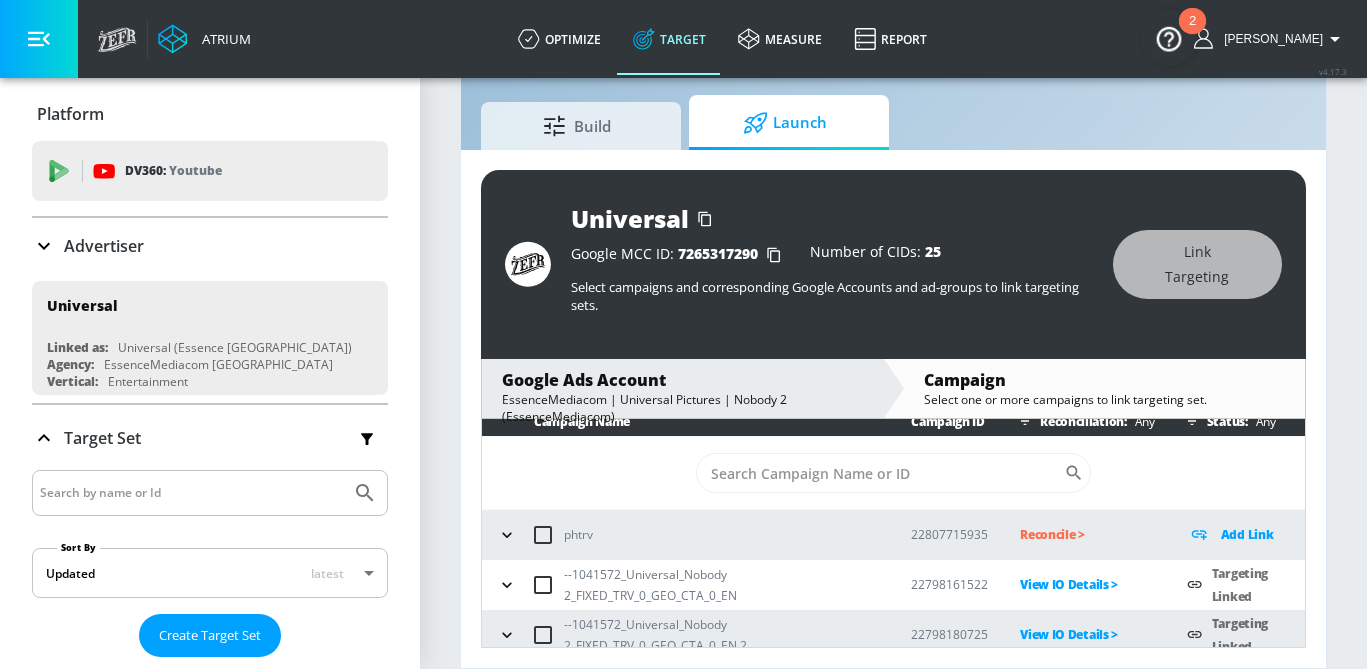 scroll, scrollTop: 125, scrollLeft: 0, axis: vertical 